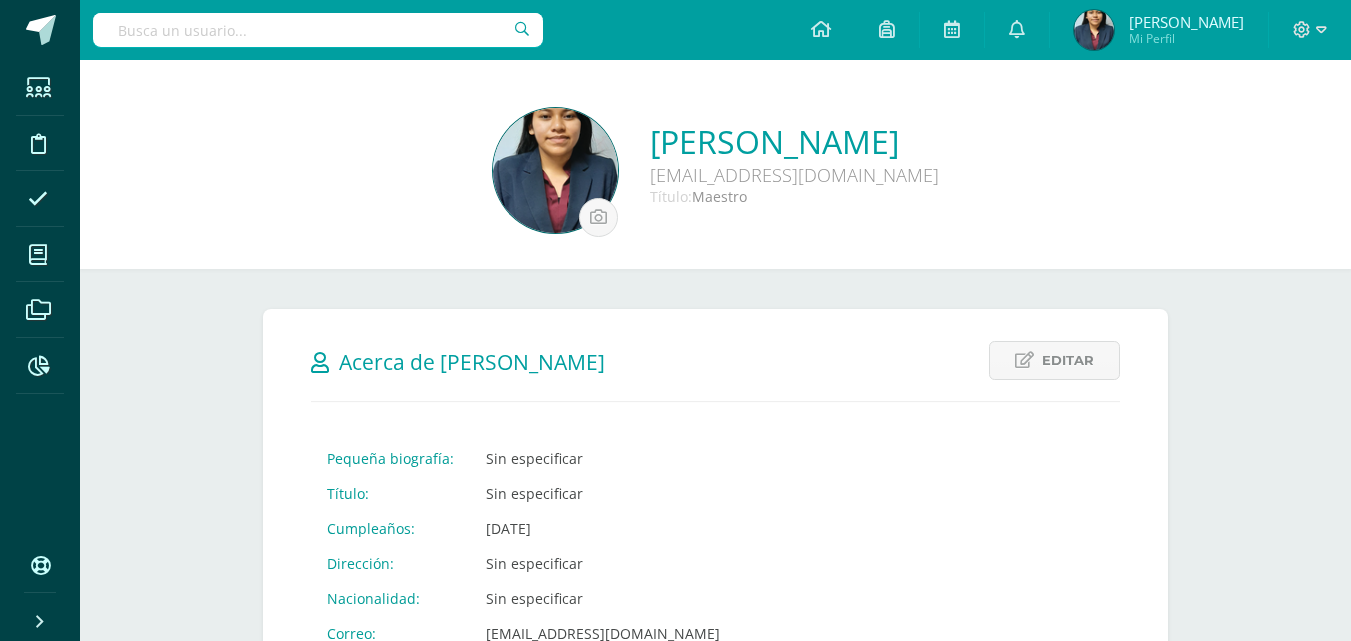 scroll, scrollTop: 0, scrollLeft: 0, axis: both 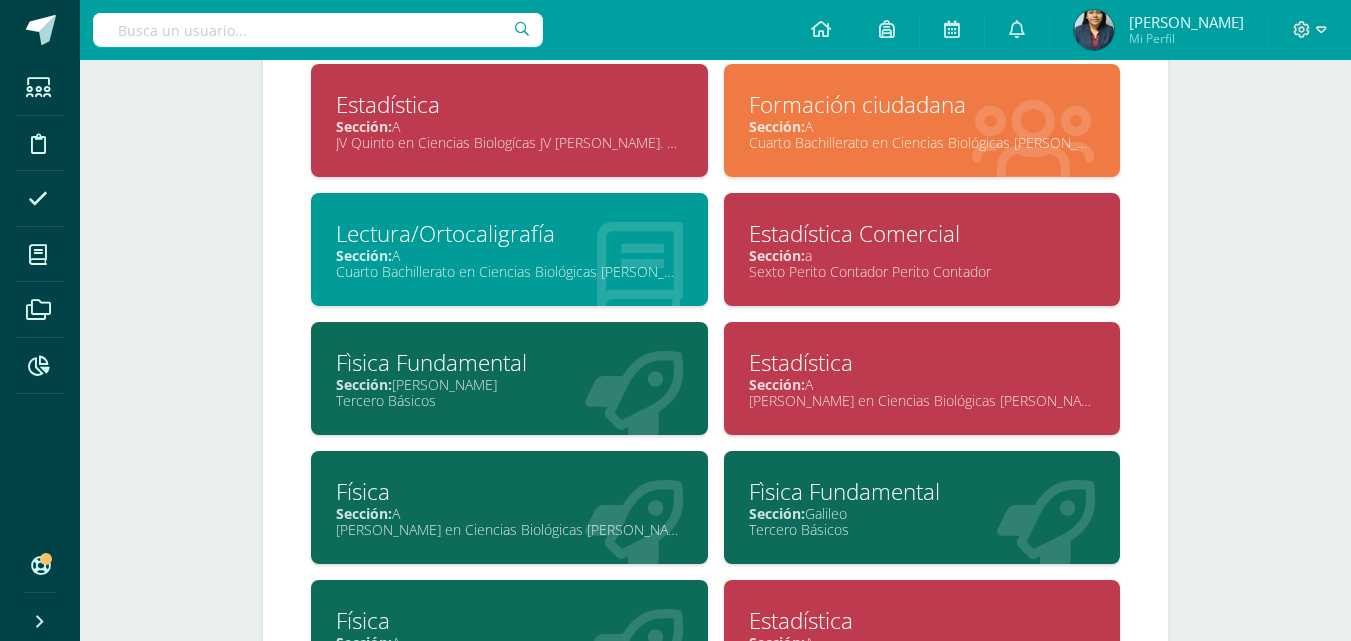 click at bounding box center (1046, 517) 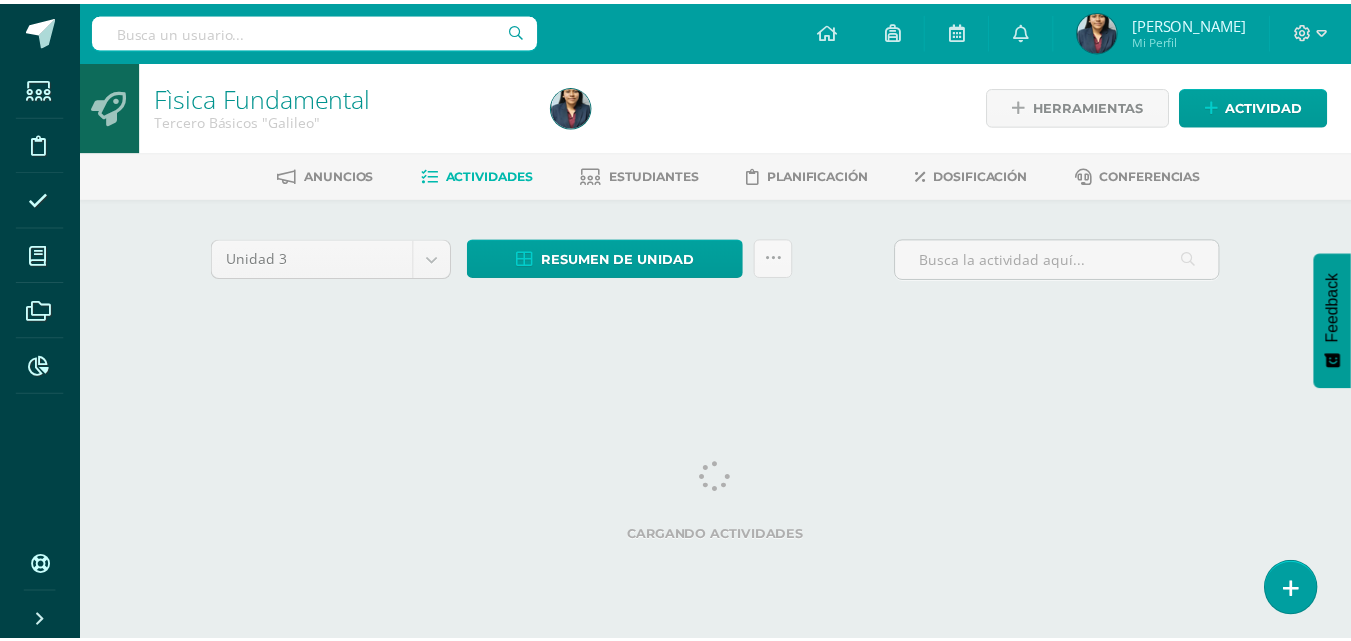 scroll, scrollTop: 0, scrollLeft: 0, axis: both 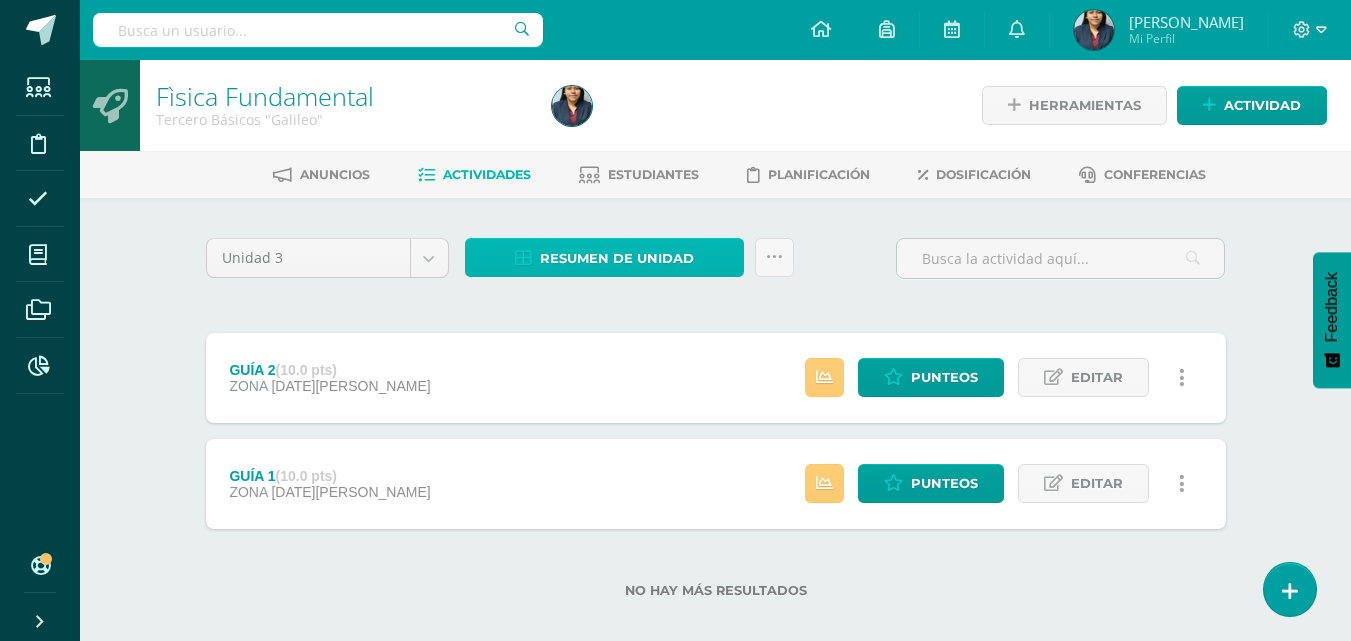 click on "Resumen de unidad" at bounding box center [617, 258] 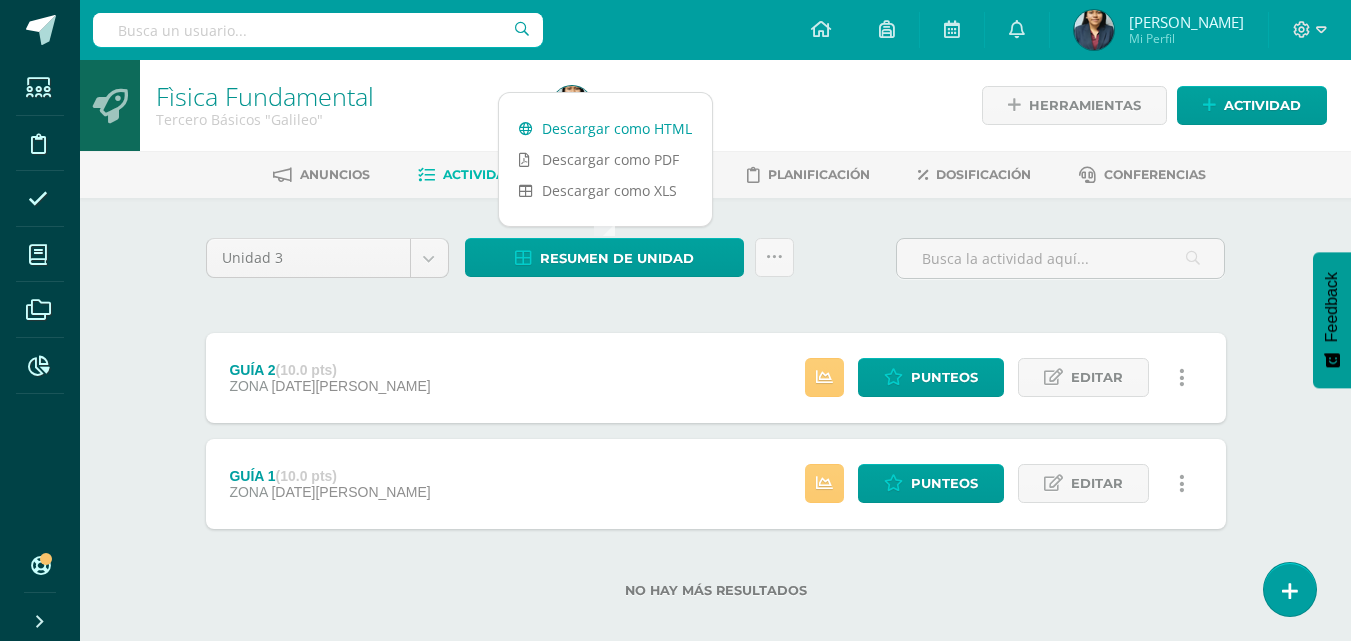 click on "Descargar como HTML" at bounding box center [605, 128] 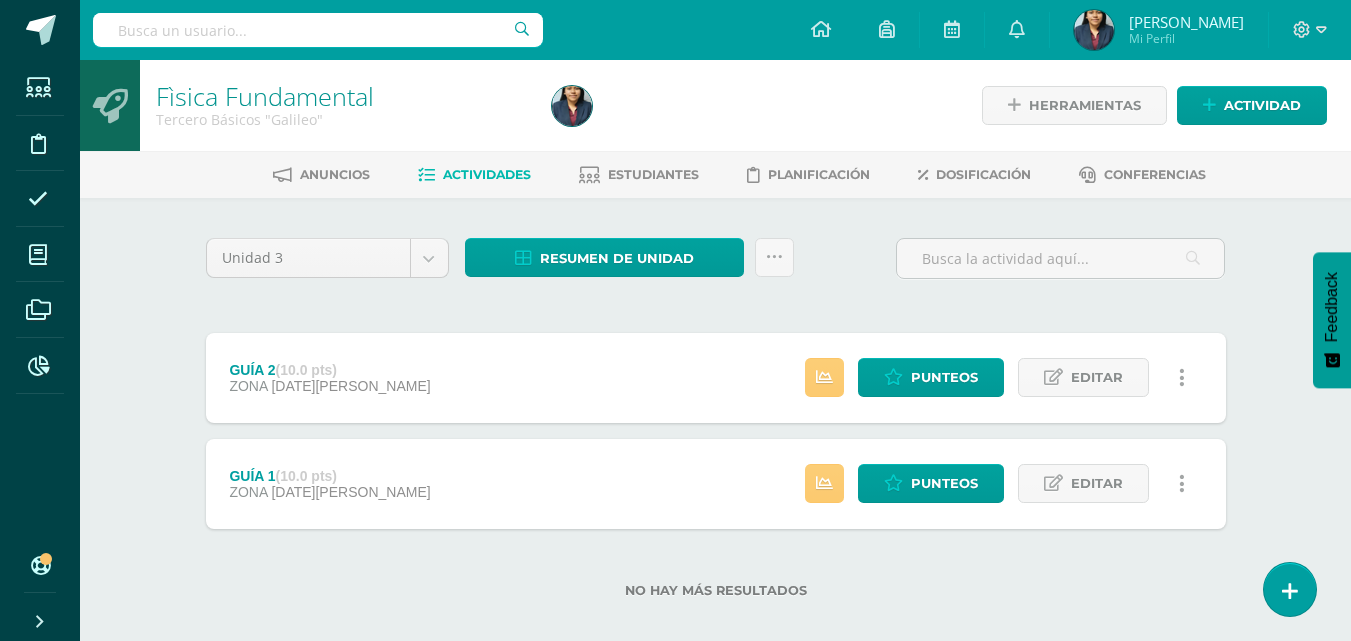 click on "[PERSON_NAME]" at bounding box center (1186, 22) 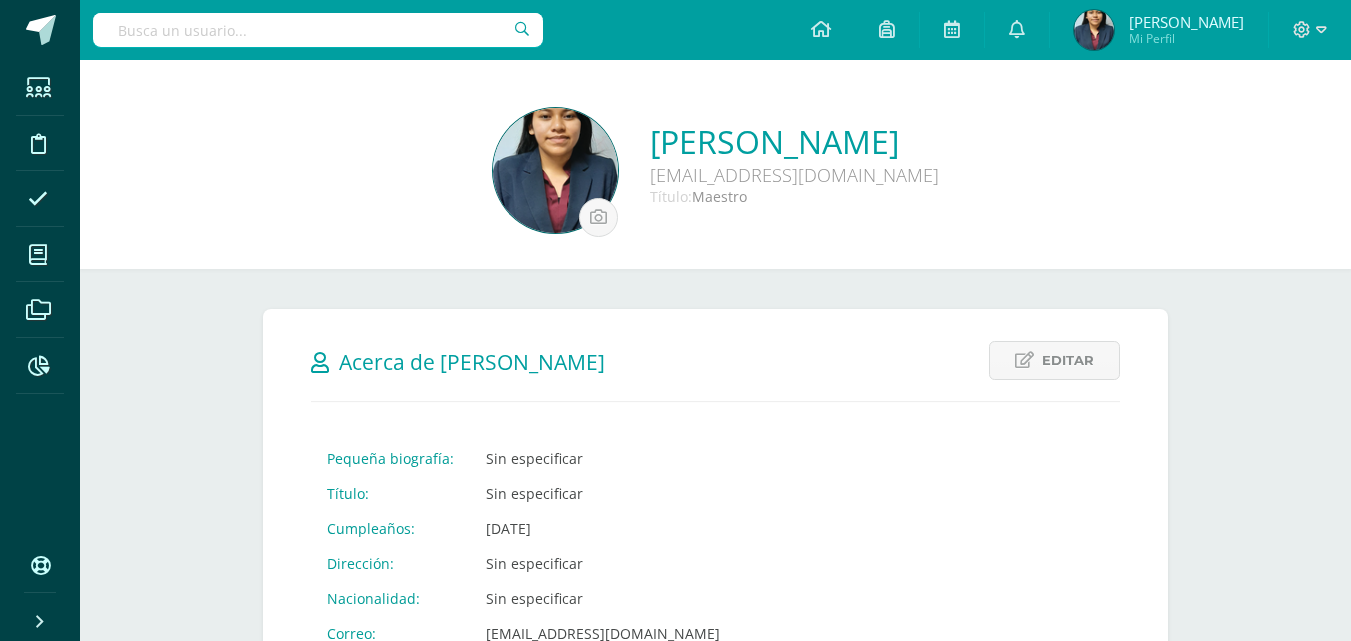 scroll, scrollTop: 0, scrollLeft: 0, axis: both 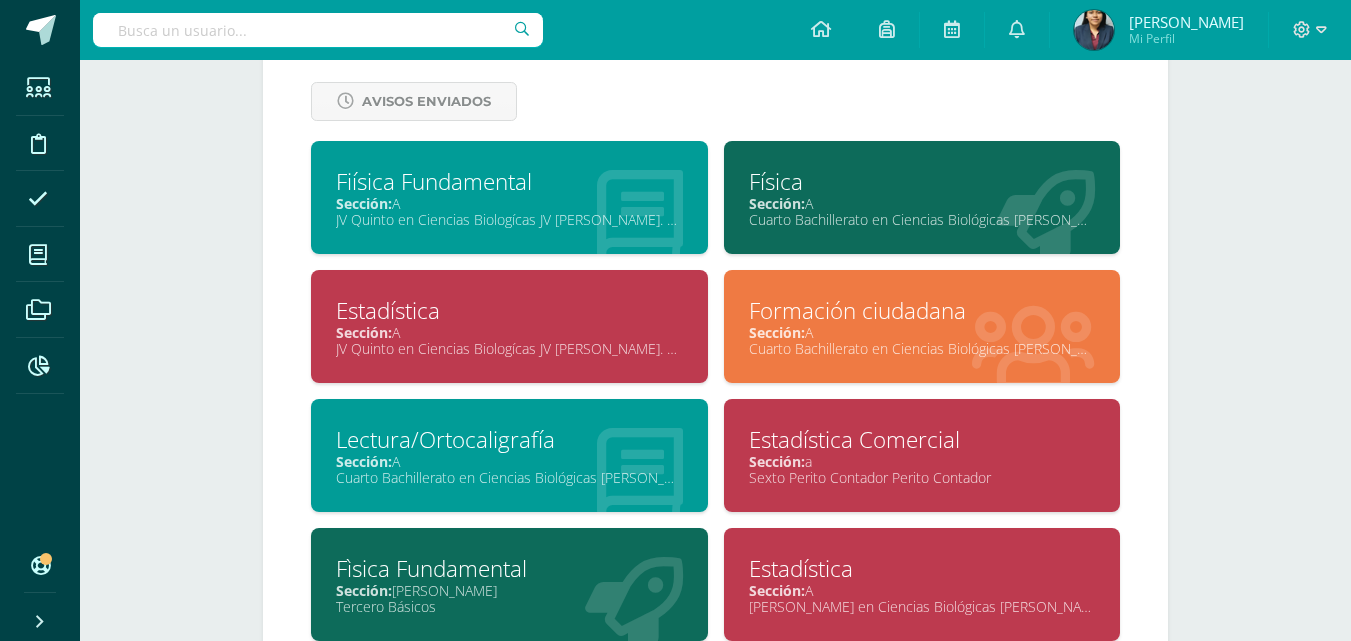 click on "Sección:  A" at bounding box center (509, 461) 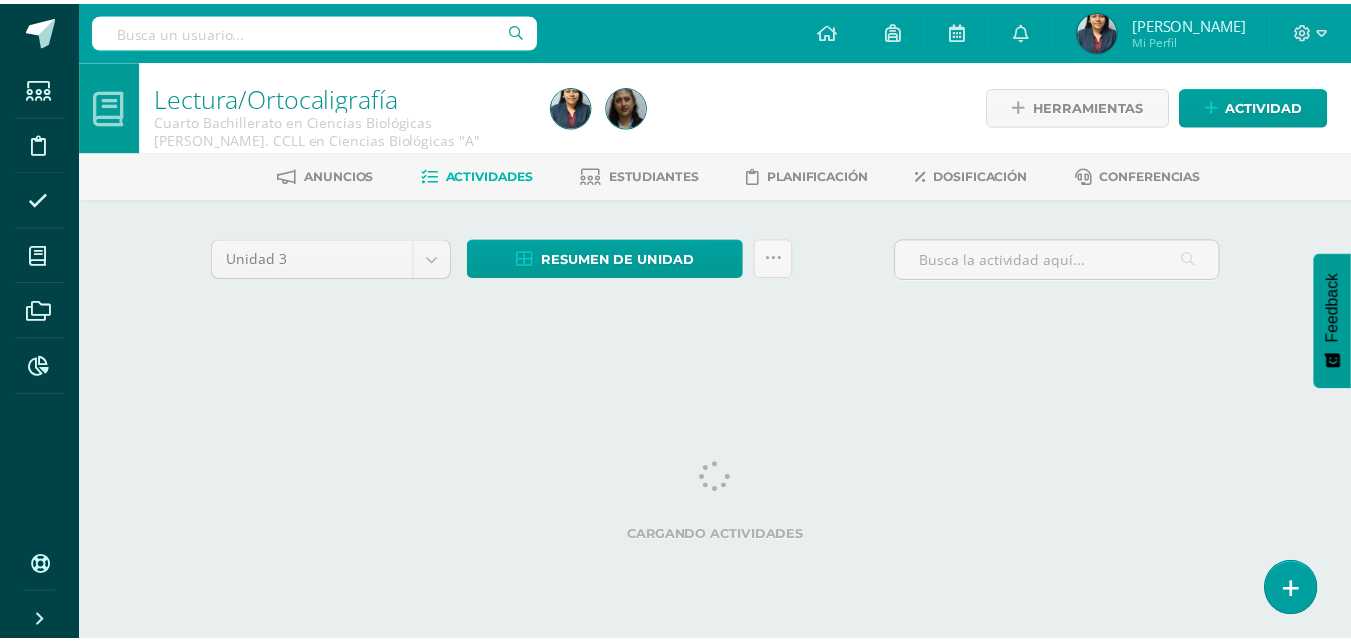 scroll, scrollTop: 0, scrollLeft: 0, axis: both 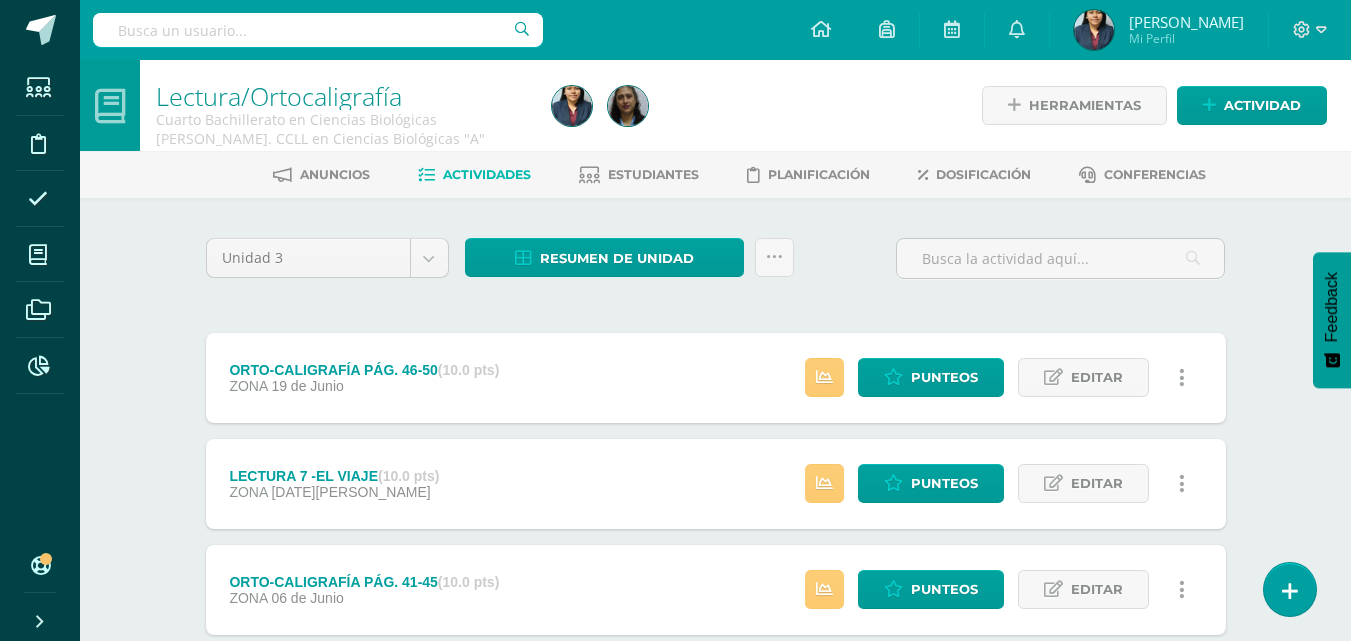 click on "Unidad 3                             Unidad 1 Unidad 2 Unidad 3 Unidad 4 Resumen de unidad
Descargar como HTML
Descargar como PDF
Descargar como XLS
Subir actividades en masa
Enviar punteos a revision
Historial de actividad
¿Estás seguro que deseas  Enviar a revisión  las notas de este curso?
Esta acción  enviará una notificación a tu supervisor y no podrás eliminar o cambiar tus notas.  Esta acción no podrá ser revertida a menos que se te conceda permiso
Cancelar
Enviar a revisión
Creación  y  Calificación   en masa.
Para poder crear actividades y calificar las mismas  16" at bounding box center [716, 536] 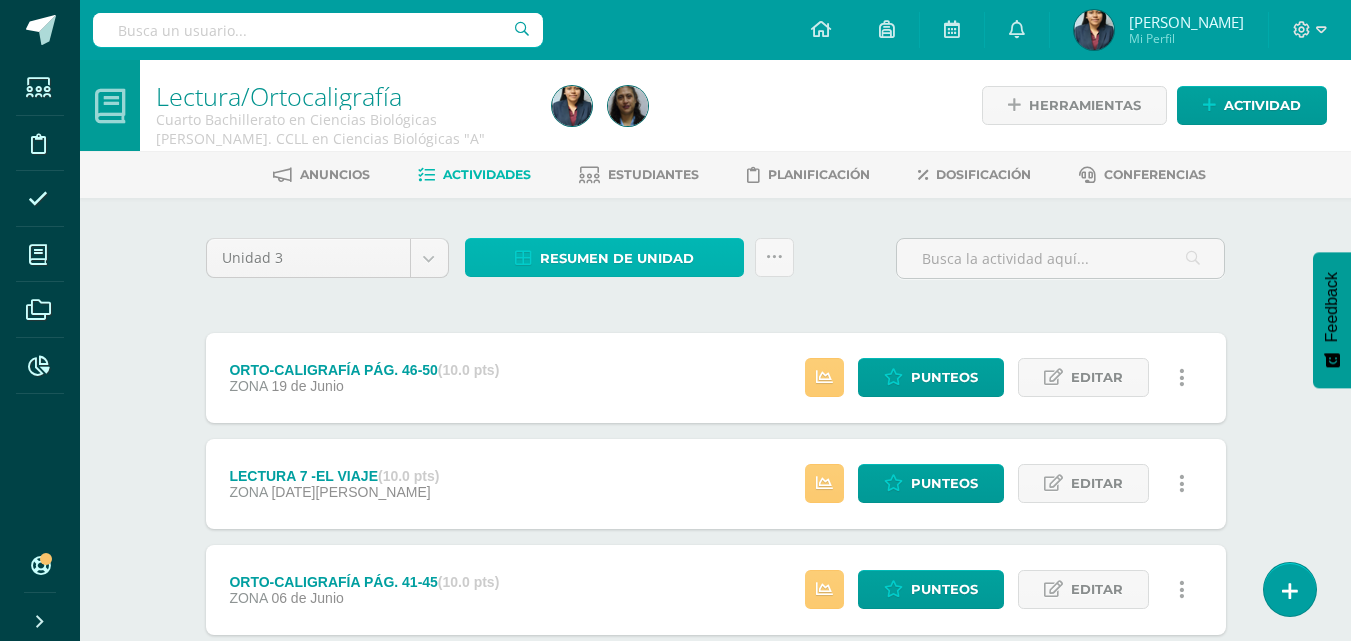 click on "Resumen de unidad" at bounding box center [617, 258] 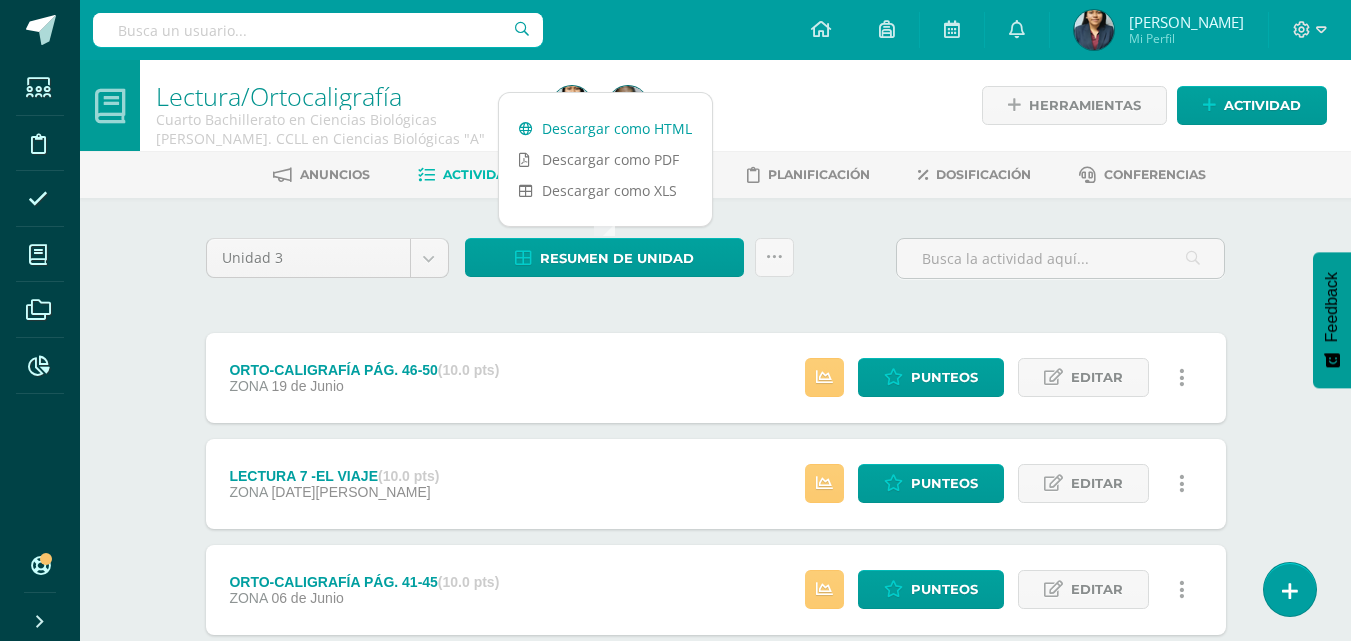 click on "Descargar como HTML" at bounding box center [605, 128] 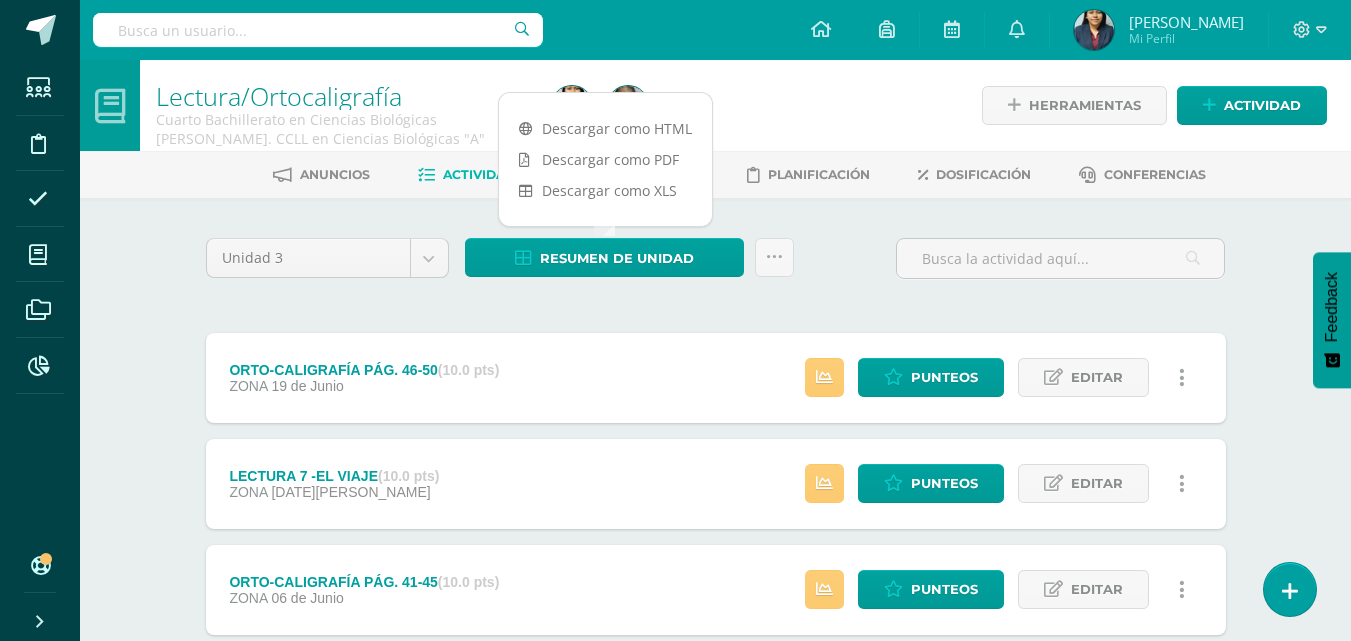 click on "[PERSON_NAME]" at bounding box center (1186, 22) 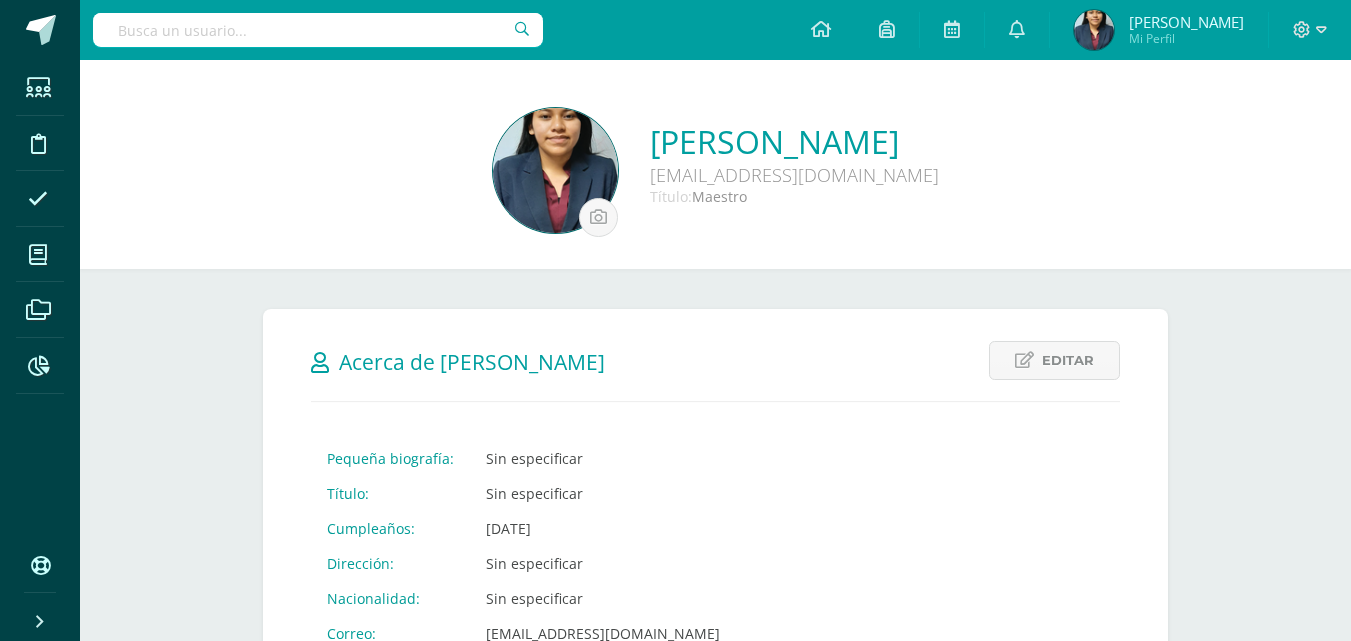 scroll, scrollTop: 0, scrollLeft: 0, axis: both 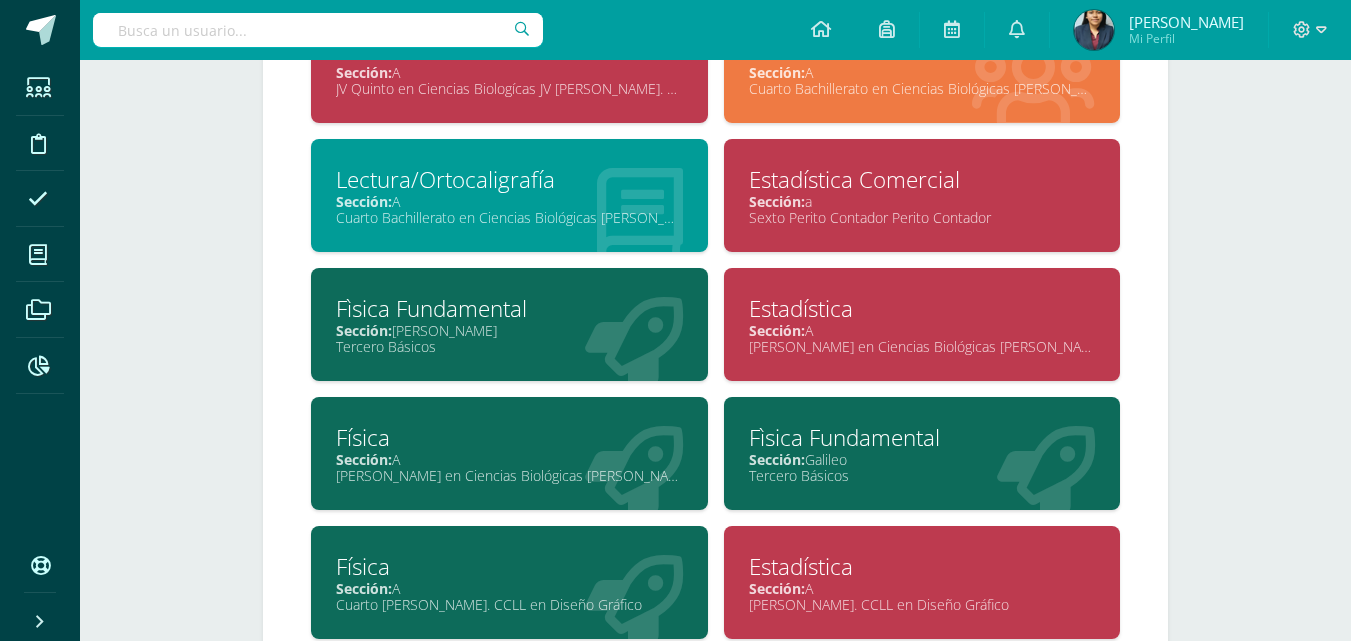 click at bounding box center (1033, 88) 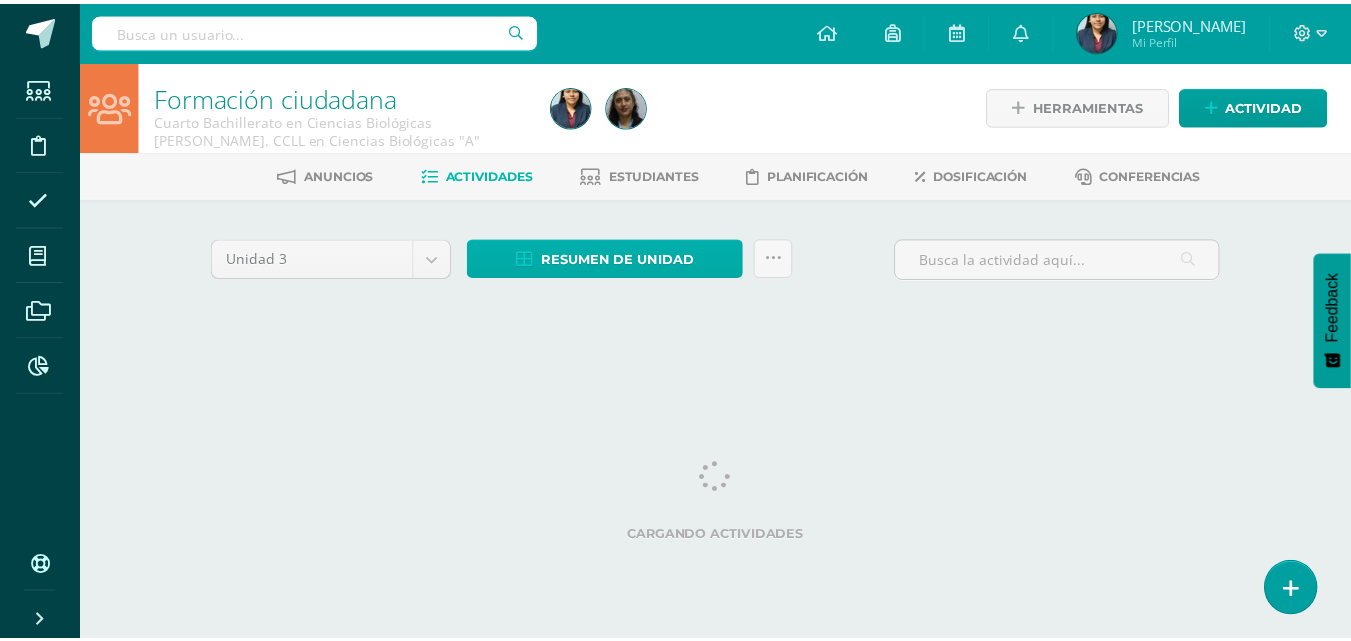 scroll, scrollTop: 0, scrollLeft: 0, axis: both 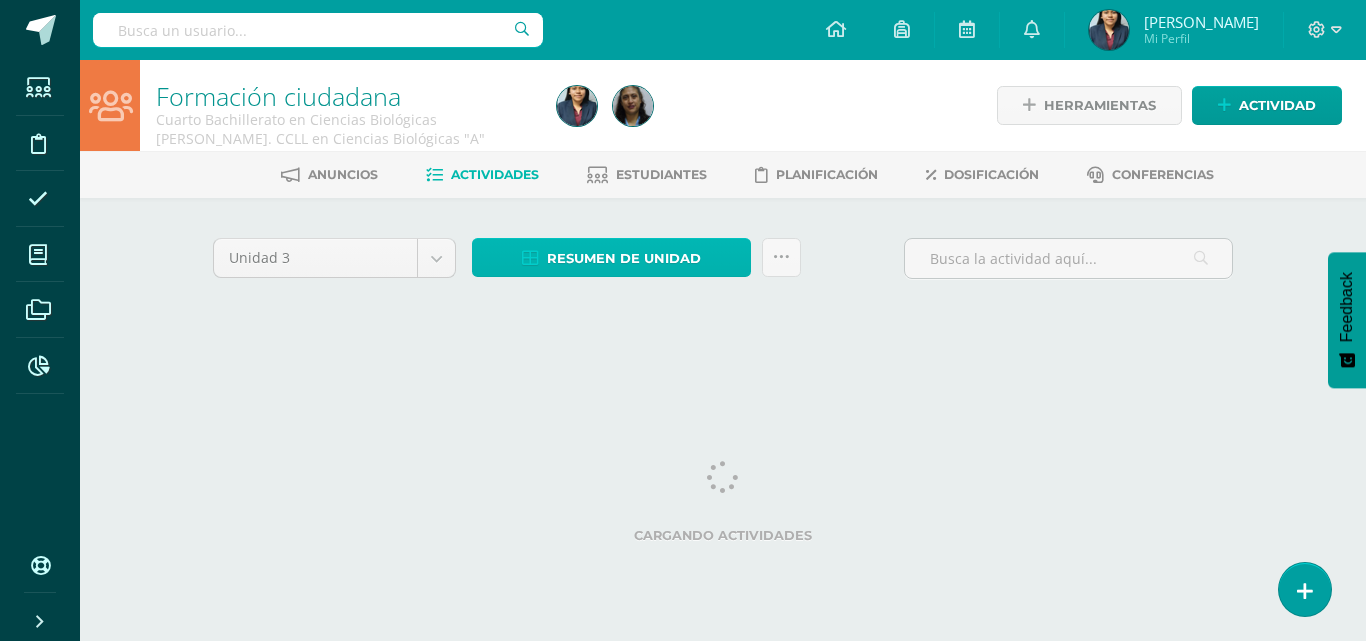 click on "Resumen de unidad" at bounding box center (624, 258) 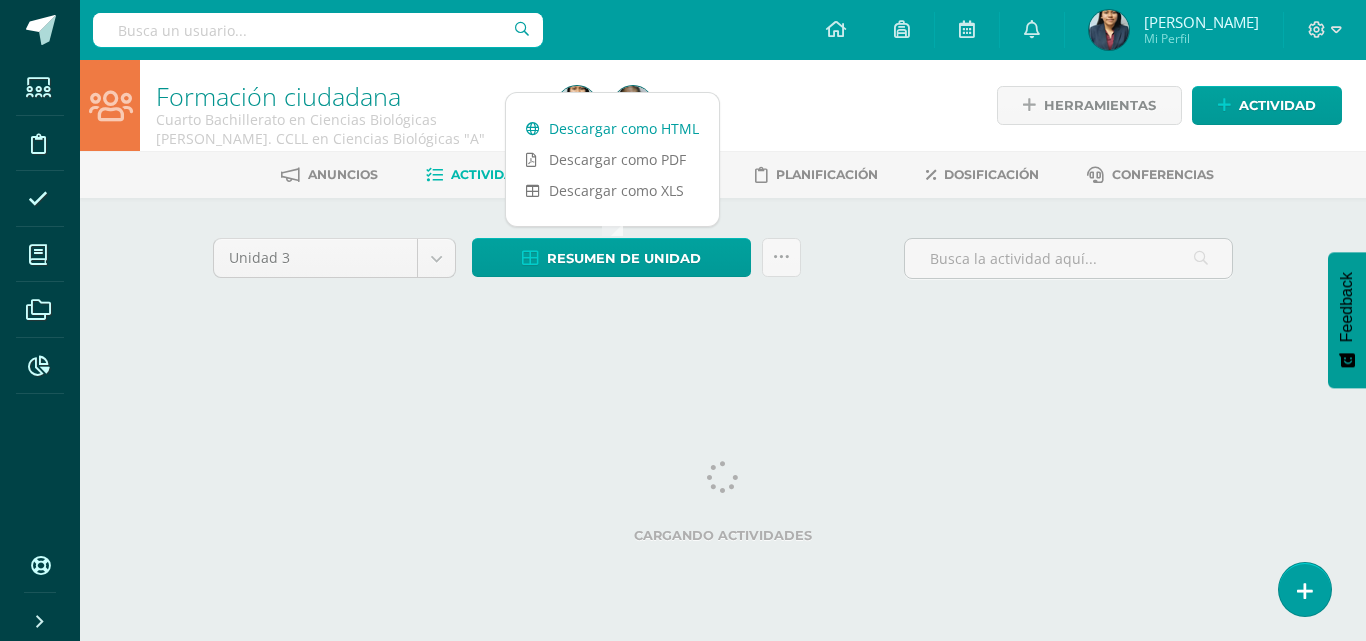 click on "Descargar como HTML" at bounding box center (612, 128) 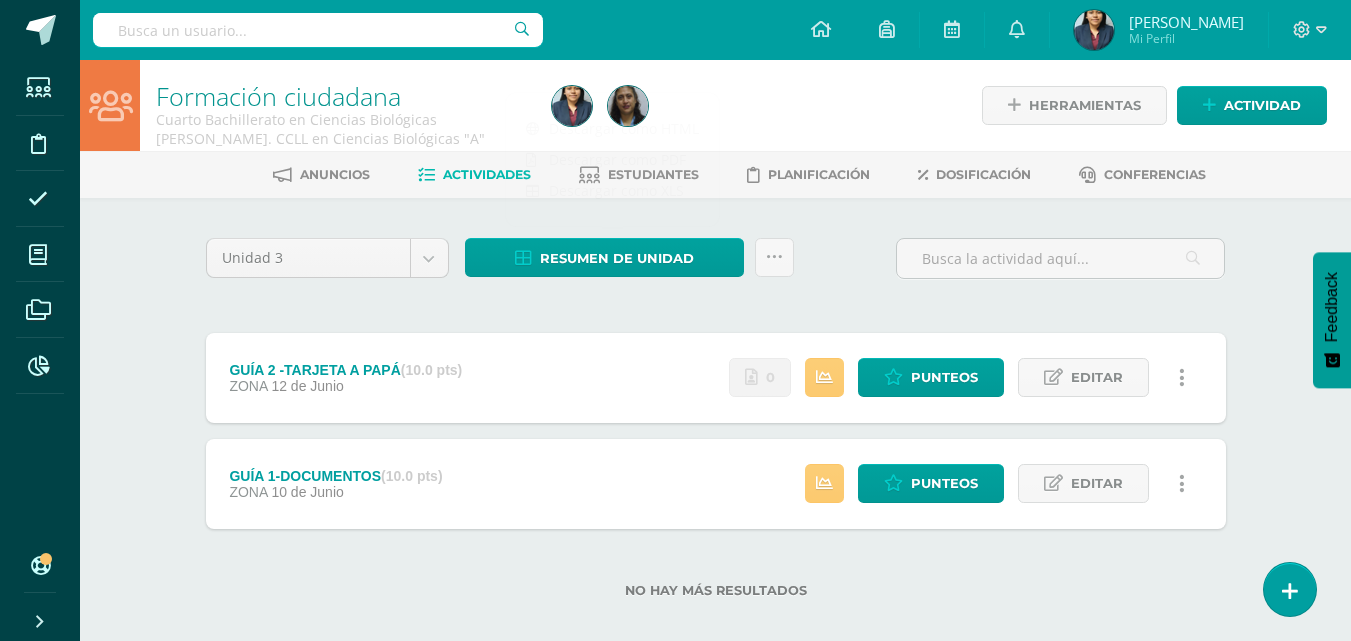 click on "Mi Perfil" at bounding box center [1186, 38] 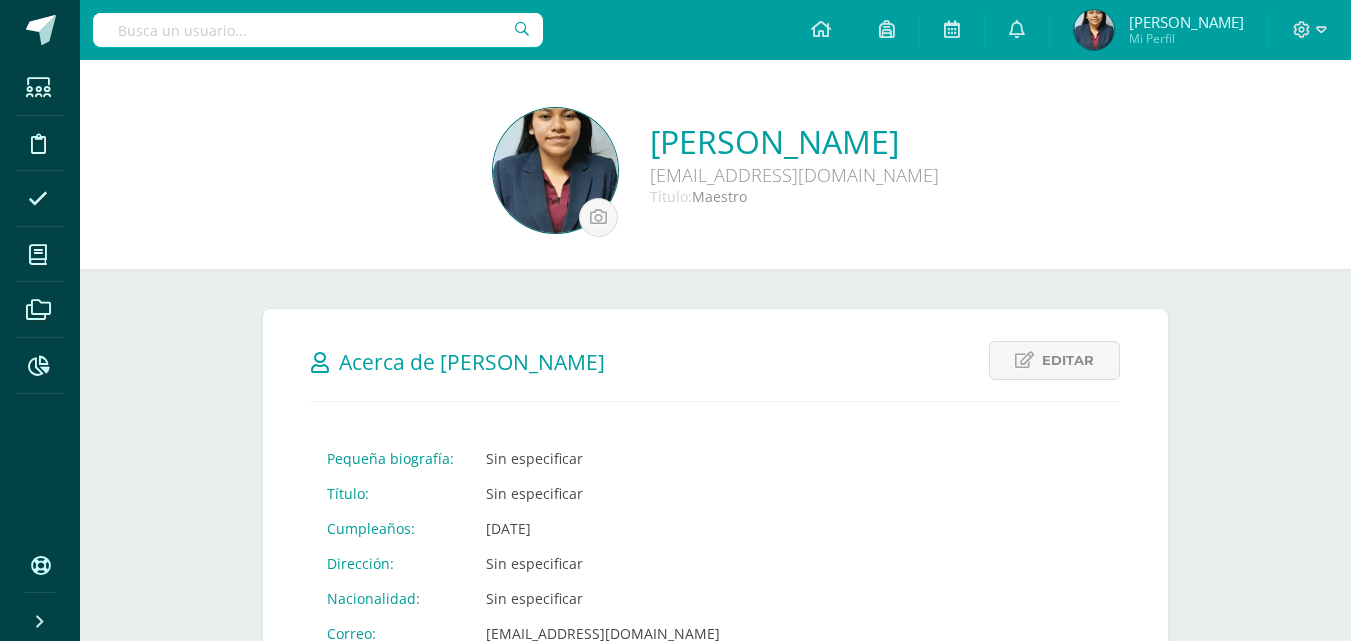 scroll, scrollTop: 0, scrollLeft: 0, axis: both 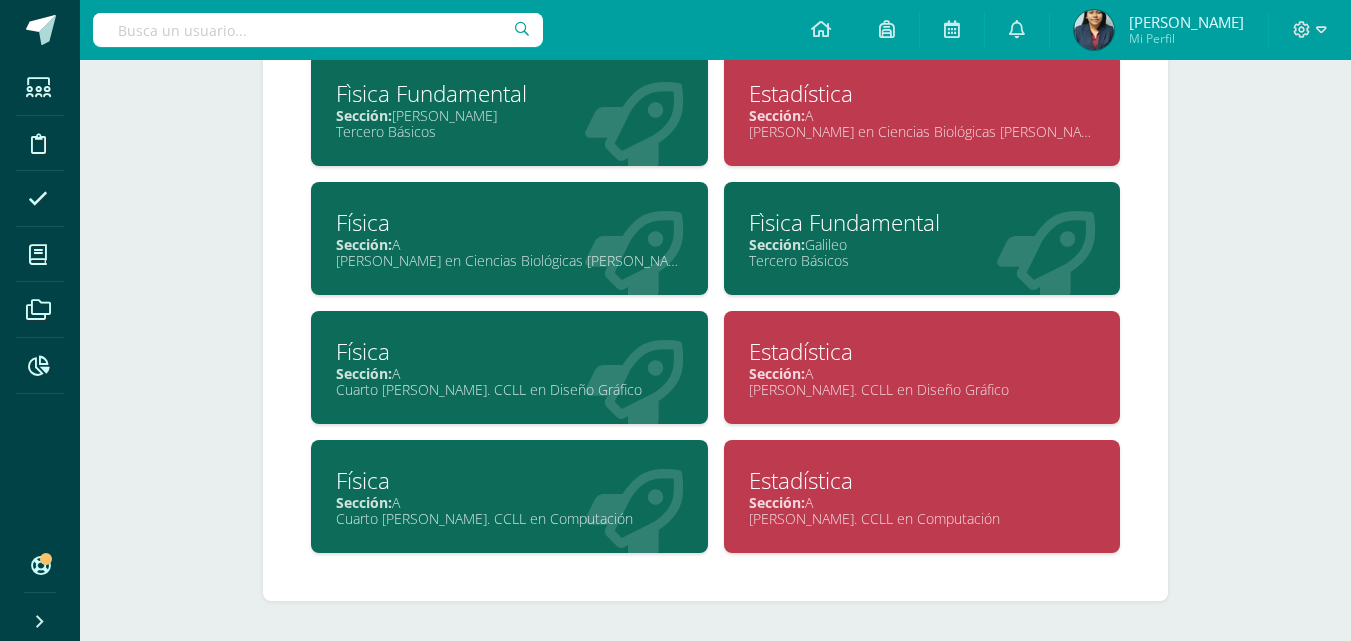 click on "[PERSON_NAME]. CCLL en Diseño Gráfico" at bounding box center [922, 389] 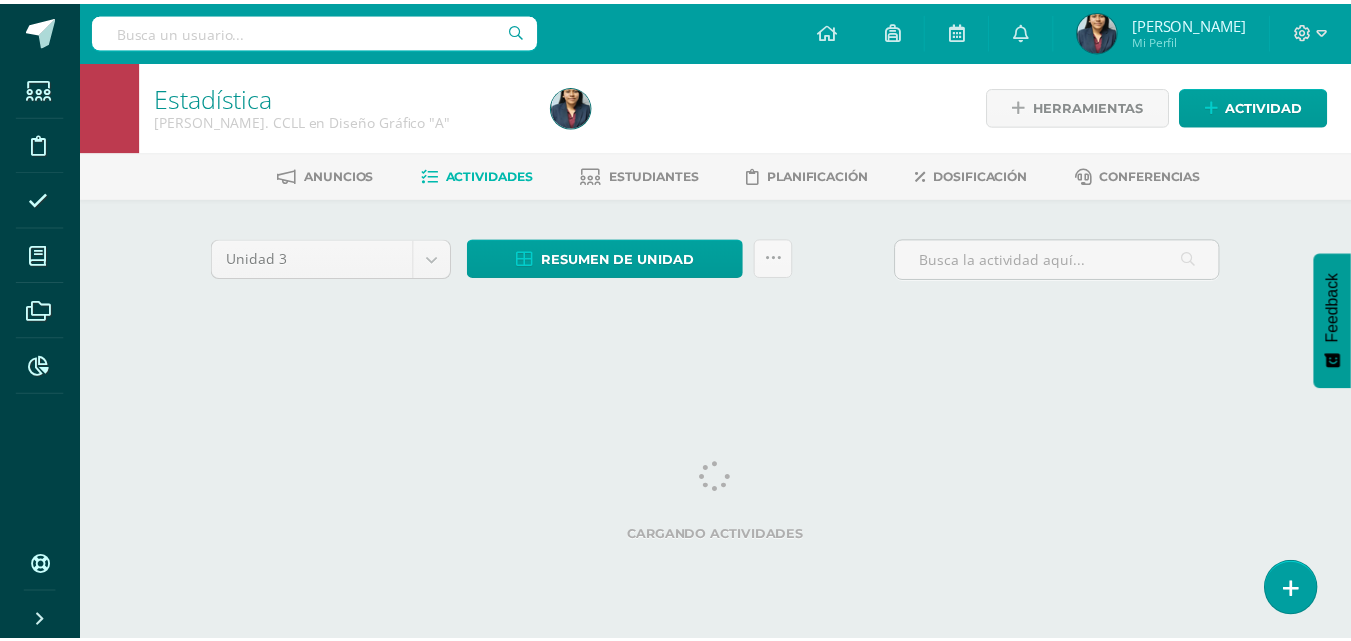scroll, scrollTop: 0, scrollLeft: 0, axis: both 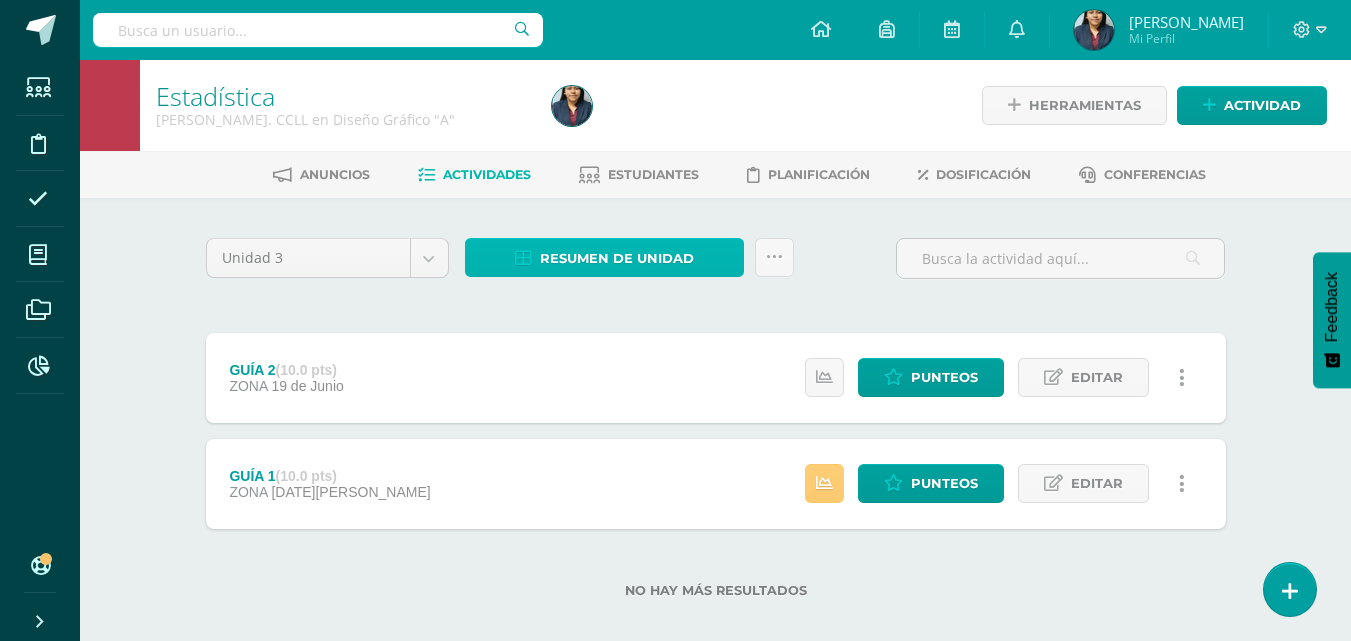 click on "Resumen de unidad" at bounding box center (617, 258) 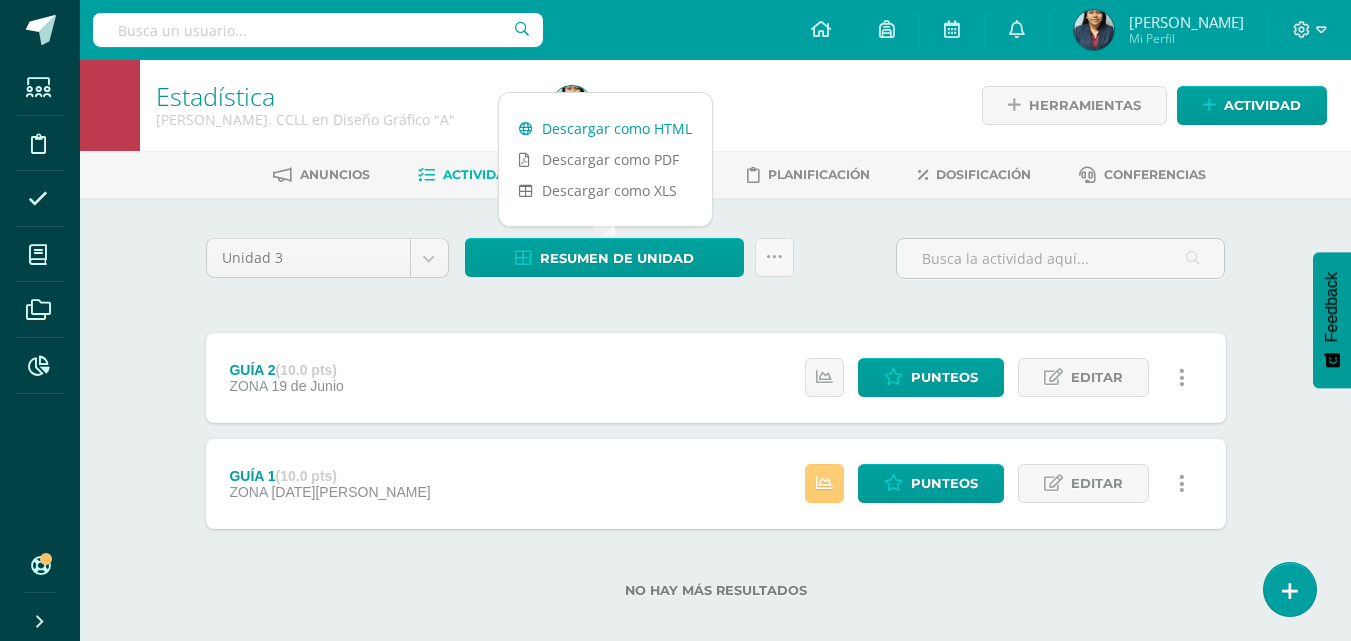 click on "Descargar como HTML" at bounding box center [605, 128] 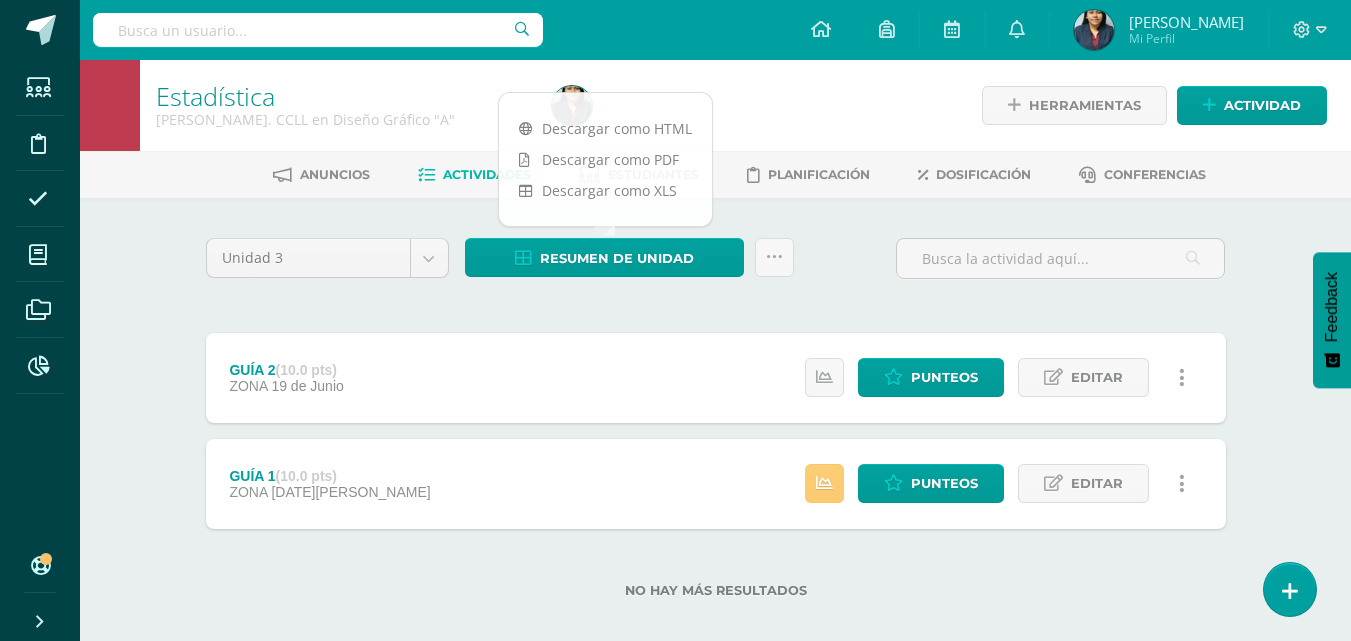 click on "[PERSON_NAME]" at bounding box center [1186, 22] 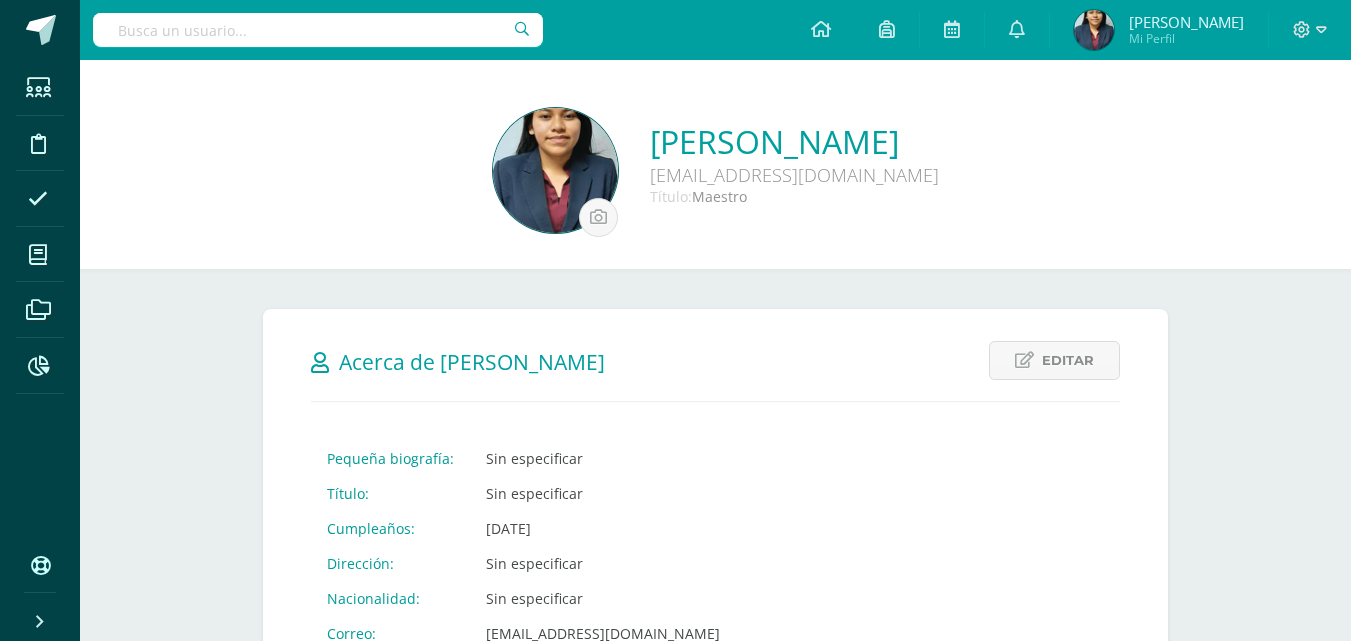 scroll, scrollTop: 0, scrollLeft: 0, axis: both 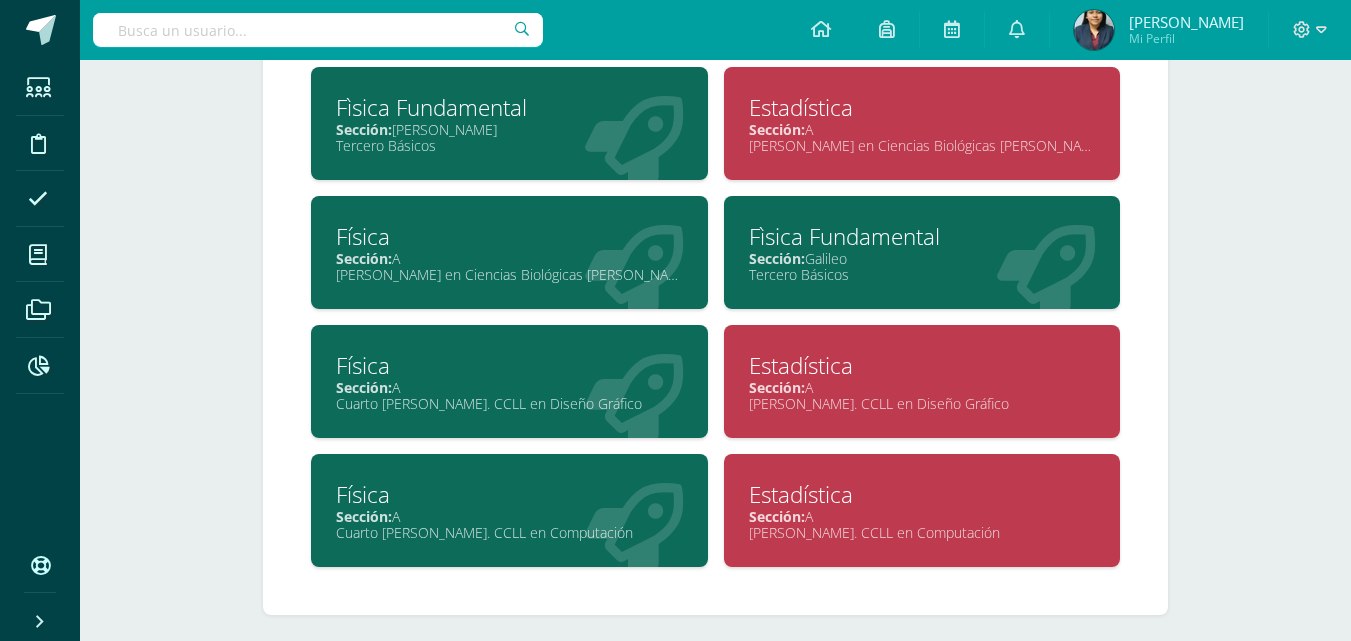 click on "Sección:  A" at bounding box center (922, 387) 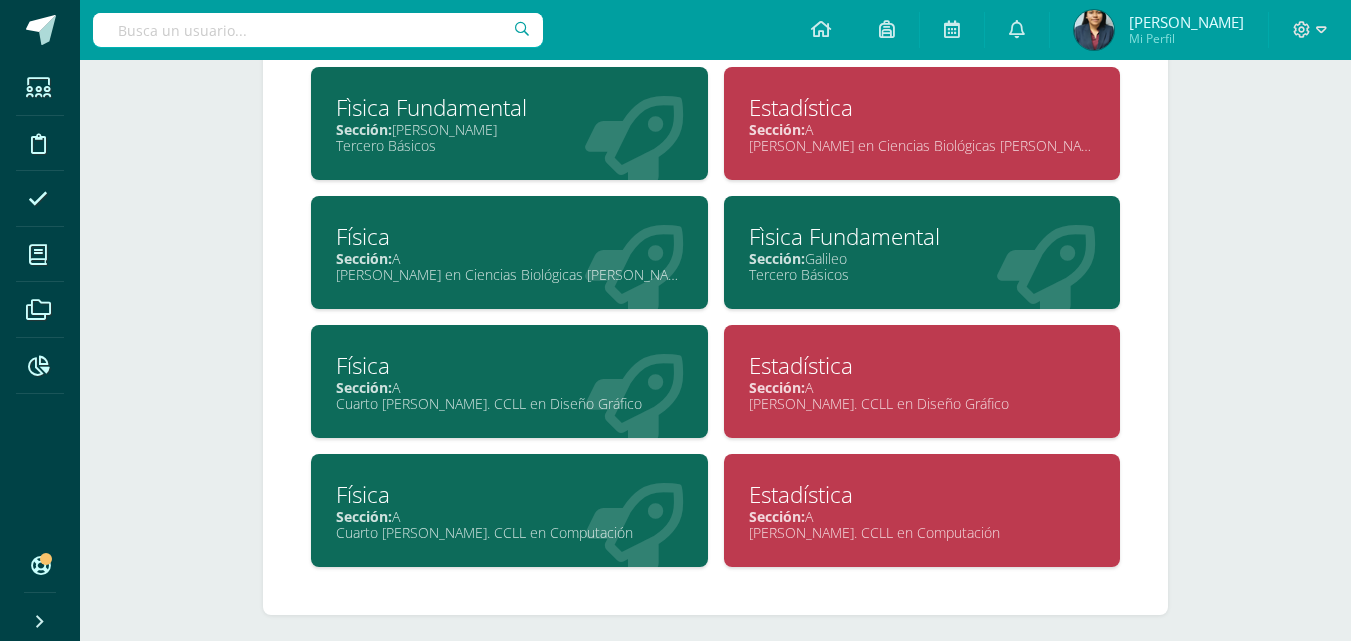 click on "Sección:  A" at bounding box center [922, 129] 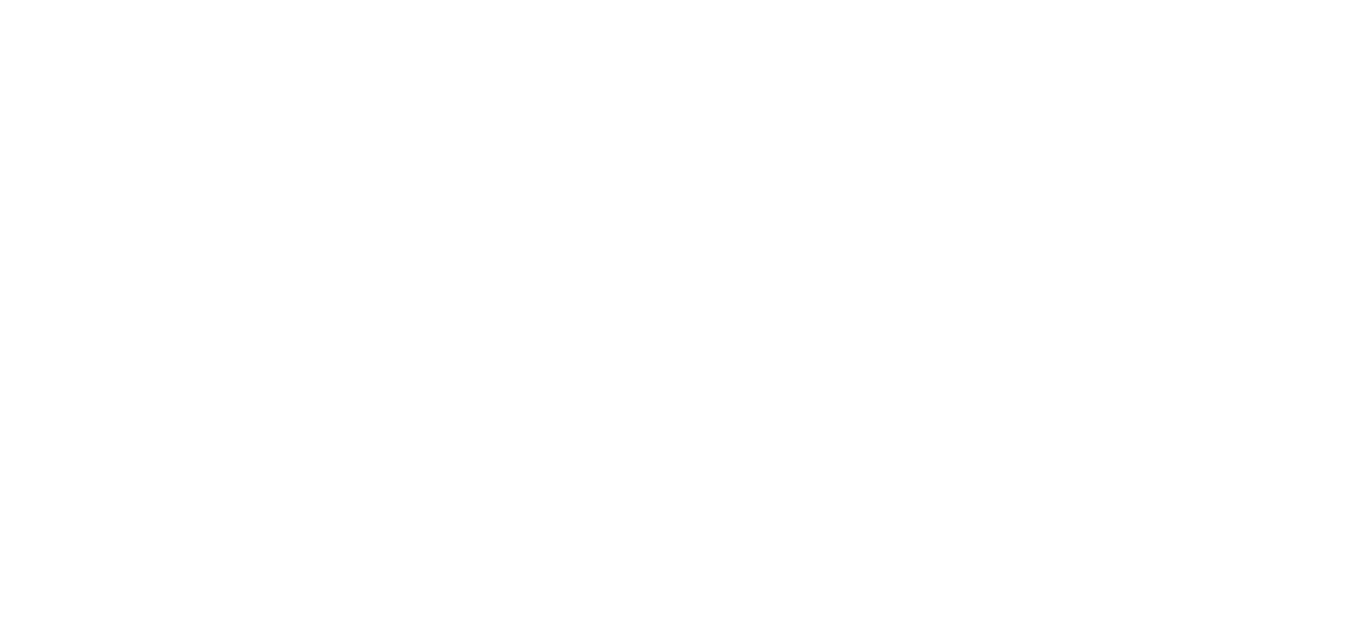 click on "Estudiantes Disciplina Asistencia Mis cursos Archivos Reportes Soporte
Centro de ayuda
Últimas actualizaciones
Cerrar panel
Fìsica Fundamental
Tercero
Básicos
"[PERSON_NAME]"
Actividades Estudiantes Planificación Dosificación
Fìsica Fundamental
Tercero
Básicos
"Galileo"
Actividades Estudiantes Planificación Dosificación
Física
Cuarto
[PERSON_NAME]. CCLL en Computación
"A"
Actividades Estudiantes Planificación Dosificación
Física
Actividades Estudiantes Avisos" at bounding box center [0, 487] 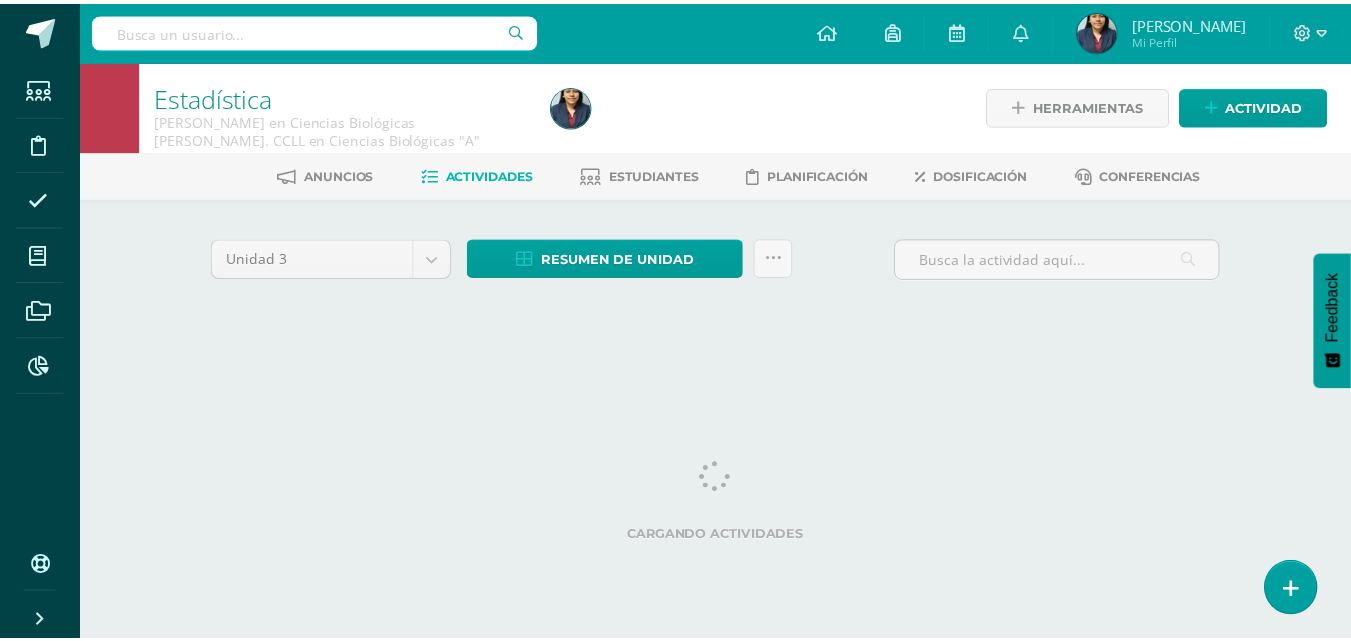 scroll, scrollTop: 0, scrollLeft: 0, axis: both 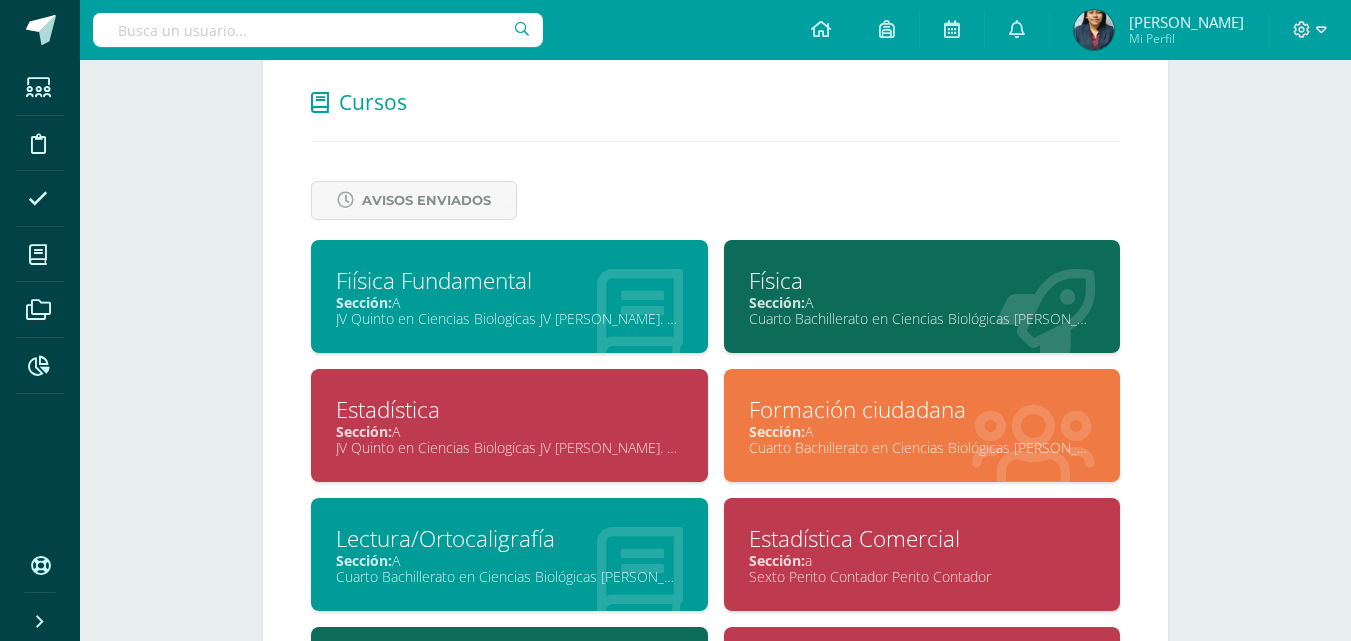 click on "Estadística Comercial" at bounding box center [922, 538] 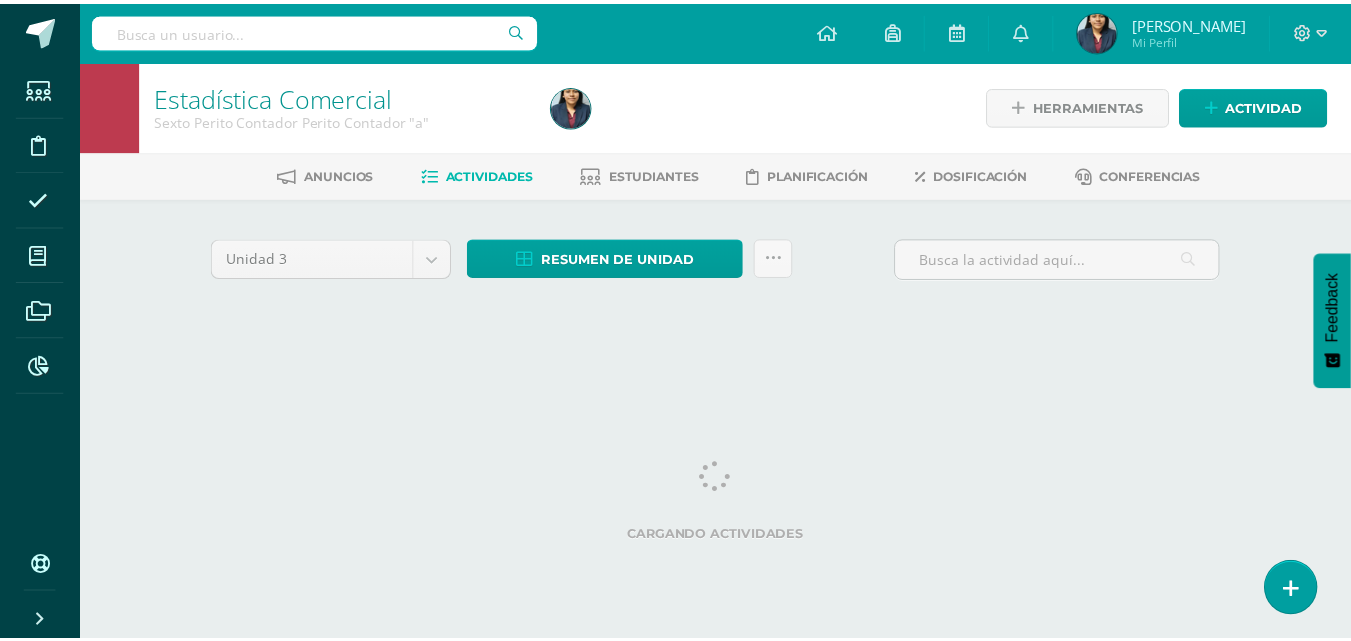 scroll, scrollTop: 0, scrollLeft: 0, axis: both 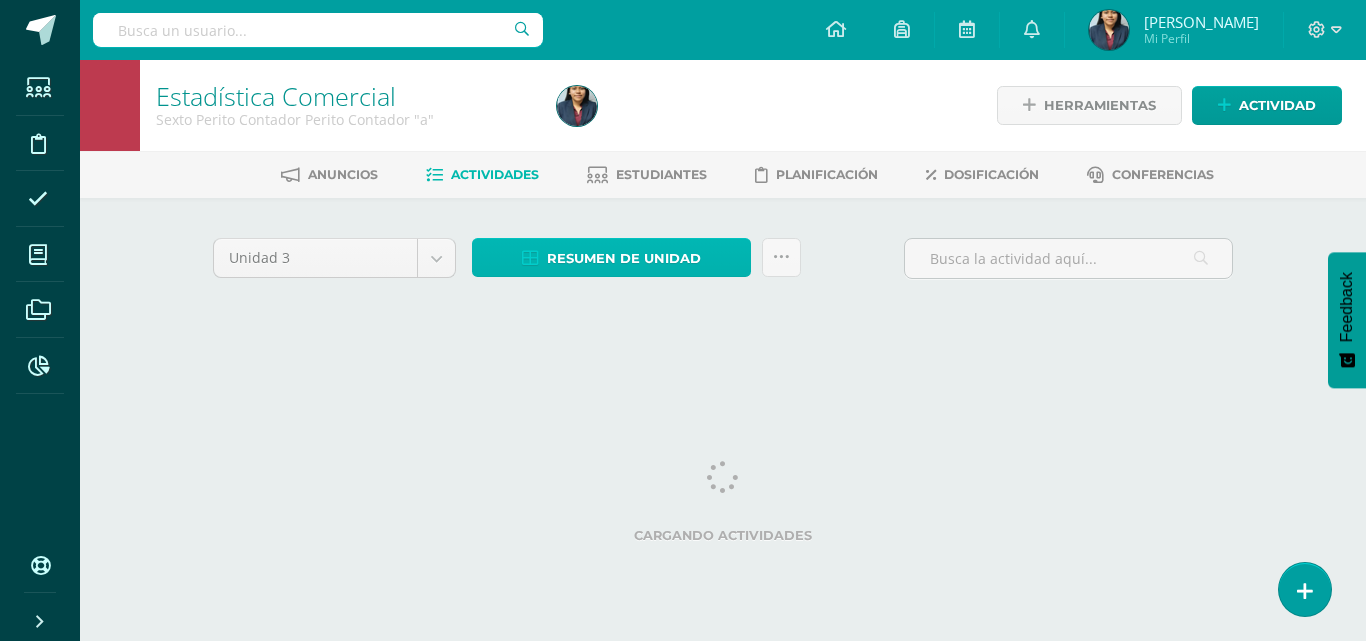 click on "Resumen de unidad" at bounding box center (624, 258) 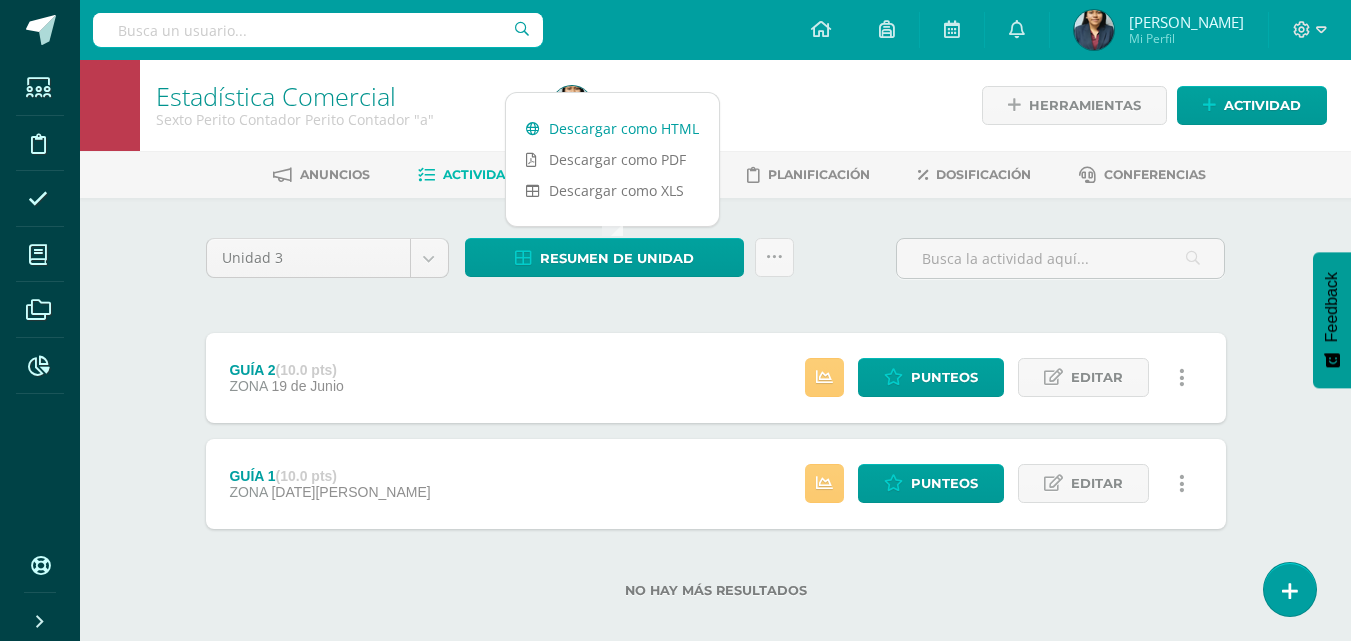 click on "Descargar como HTML" at bounding box center [612, 128] 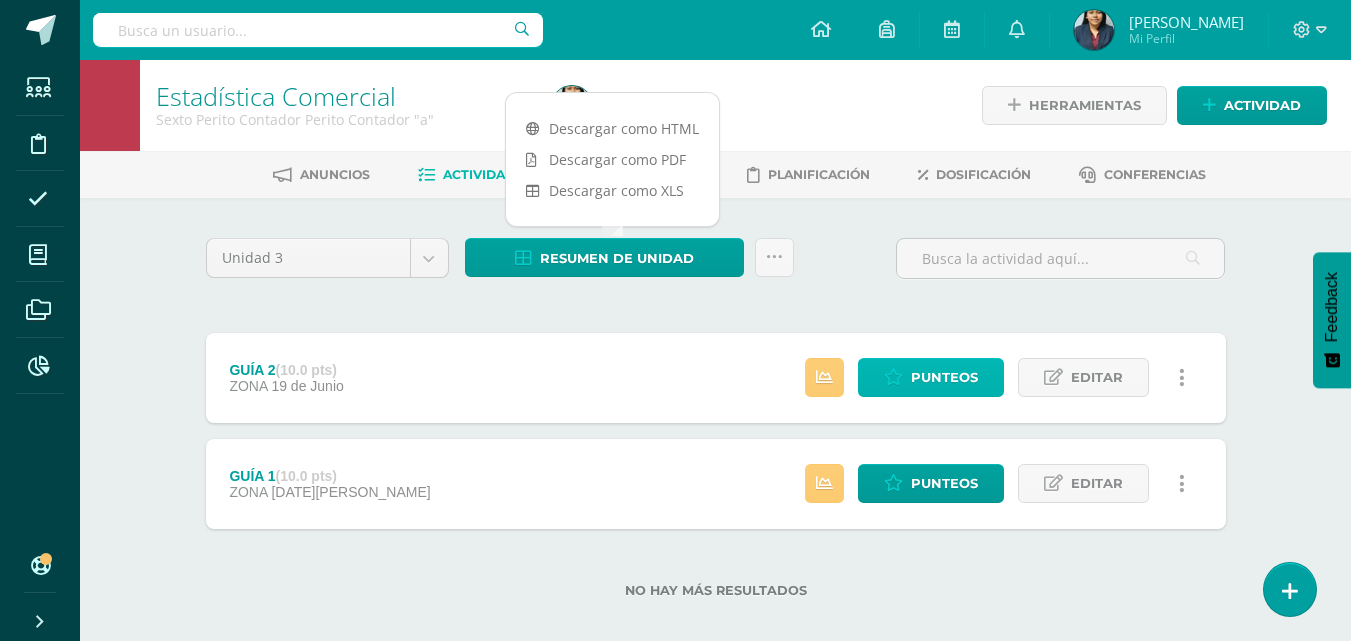 click on "Punteos" at bounding box center (944, 377) 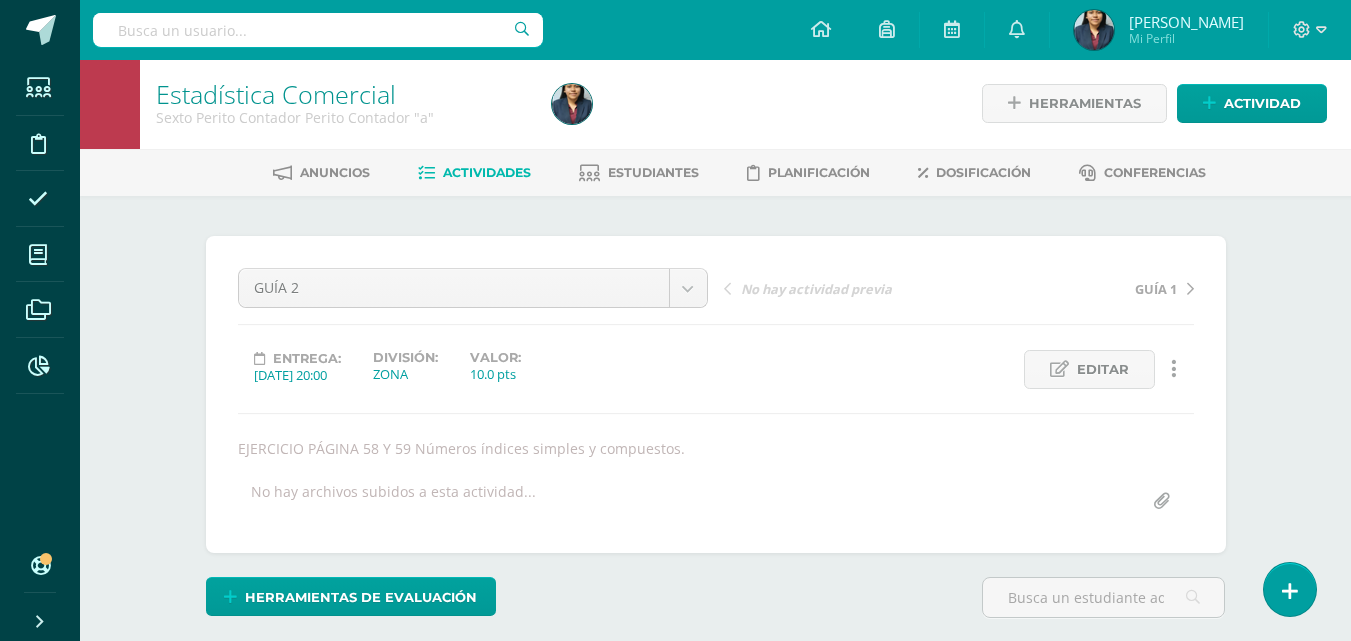 scroll, scrollTop: 3, scrollLeft: 0, axis: vertical 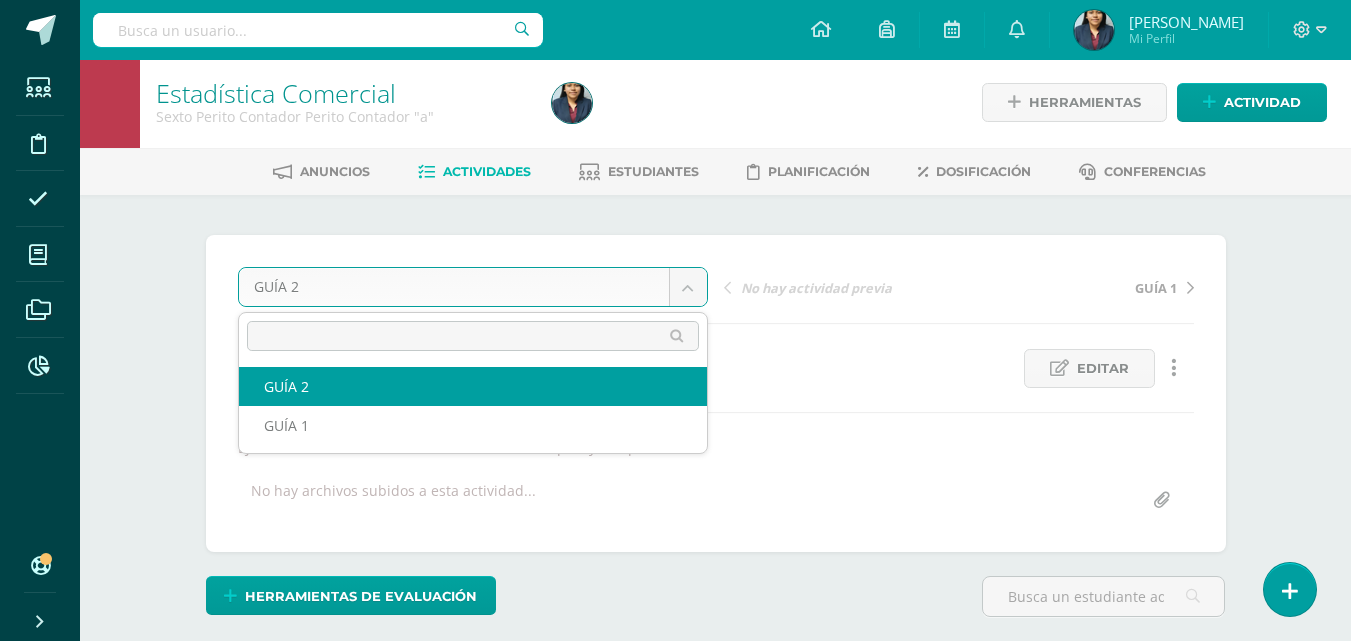 click on "Estudiantes Disciplina Asistencia Mis cursos Archivos Reportes Soporte
Centro de ayuda
Últimas actualizaciones
10+ Cerrar panel
Fìsica Fundamental
Tercero
Básicos
"Arquimedes"
Actividades Estudiantes Planificación Dosificación
Fìsica Fundamental
Tercero
Básicos
"Galileo"
Actividades Estudiantes Planificación Dosificación
Física
Cuarto
Bach. CCLL en Computación
"A"
Actividades Estudiantes Planificación Dosificación
Física
Actividades Estudiantes" at bounding box center (675, 1626) 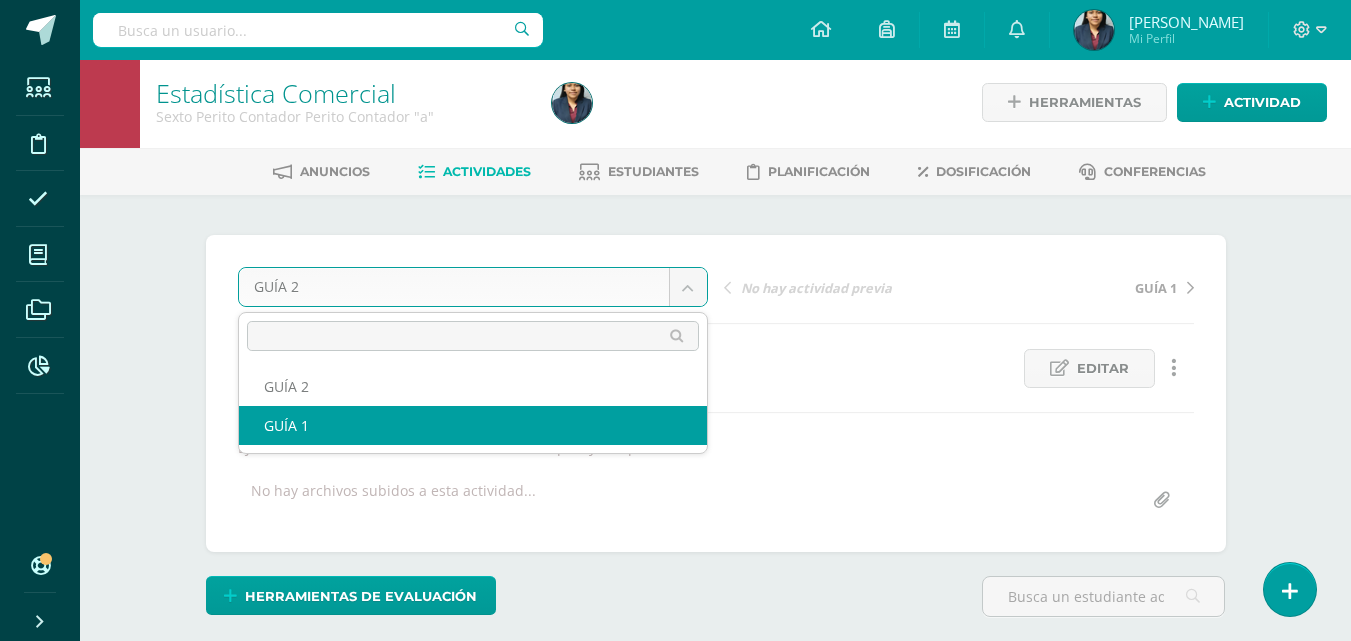 select on "/dashboard/teacher/grade-activity/120415/" 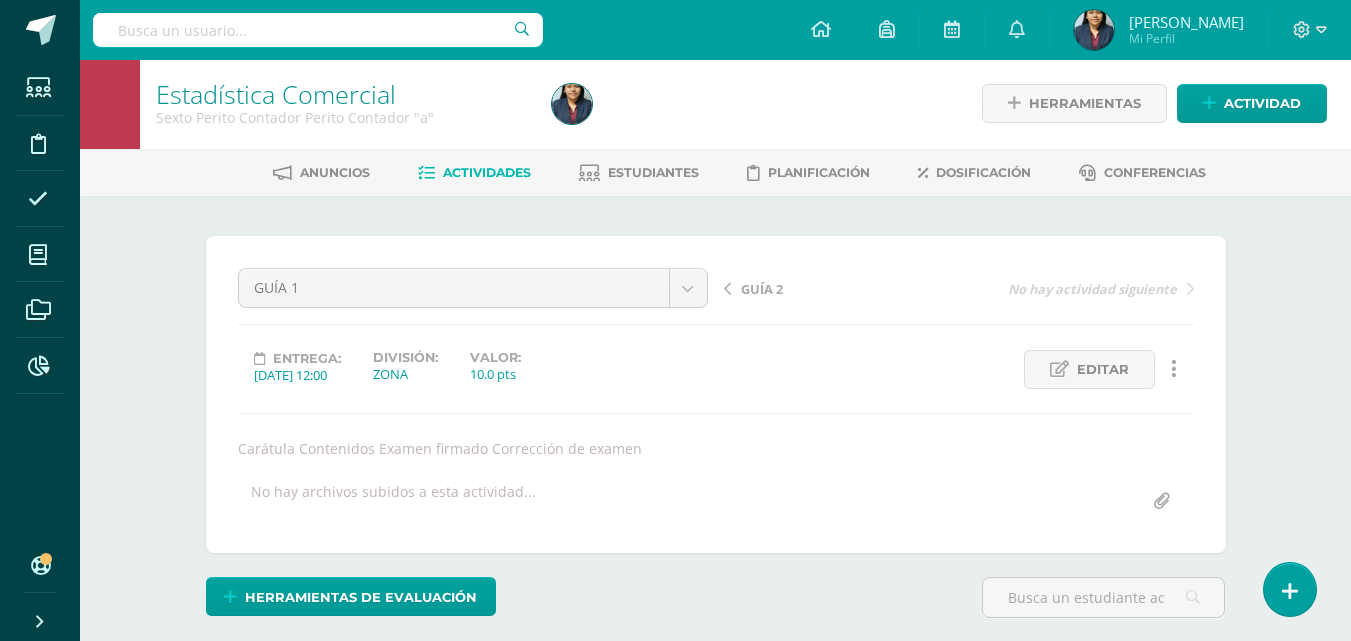 scroll, scrollTop: 3, scrollLeft: 0, axis: vertical 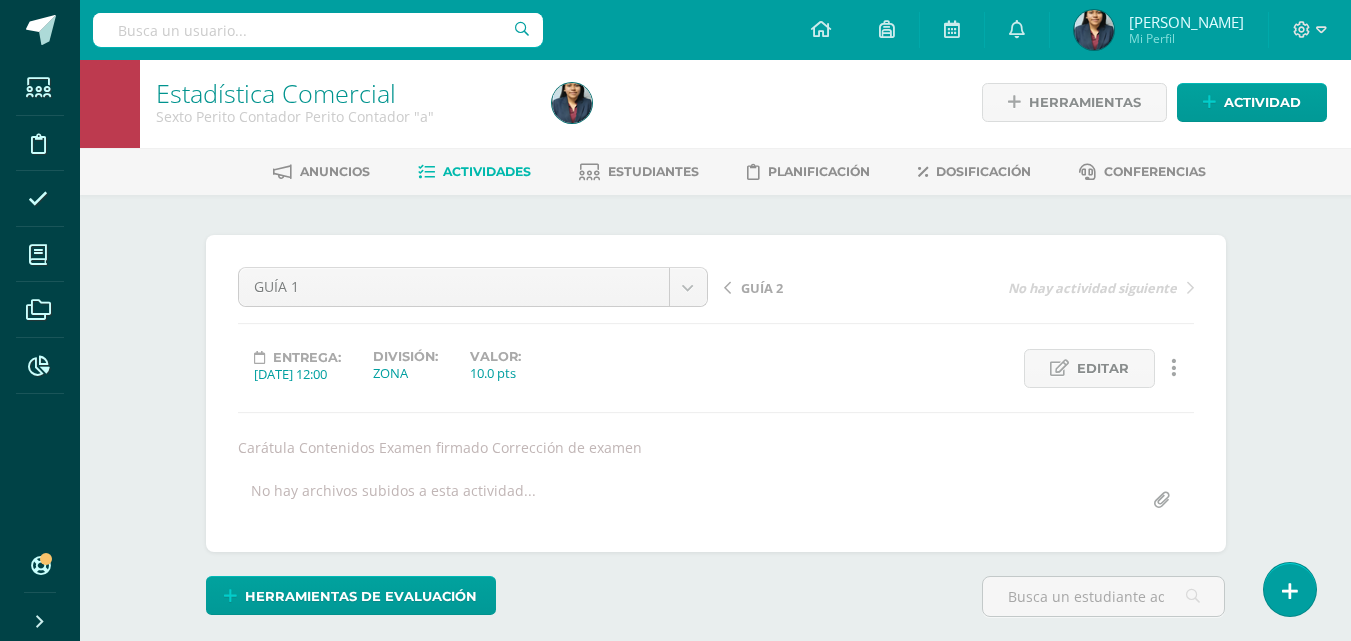 click on "GUÍA 1                             GUÍA 2 GUÍA 1 GUÍA 2 No hay actividad siguiente Entrega:
2025/06/09 12:00
División:
ZONA
Valor:
10.0 pts
Editar
Historial de actividad
Eliminar
Historial de actividad
Carátula
Contenidos
Examen firmado
Corrección de examen
No hay archivos subidos a esta actividad..." at bounding box center (716, 393) 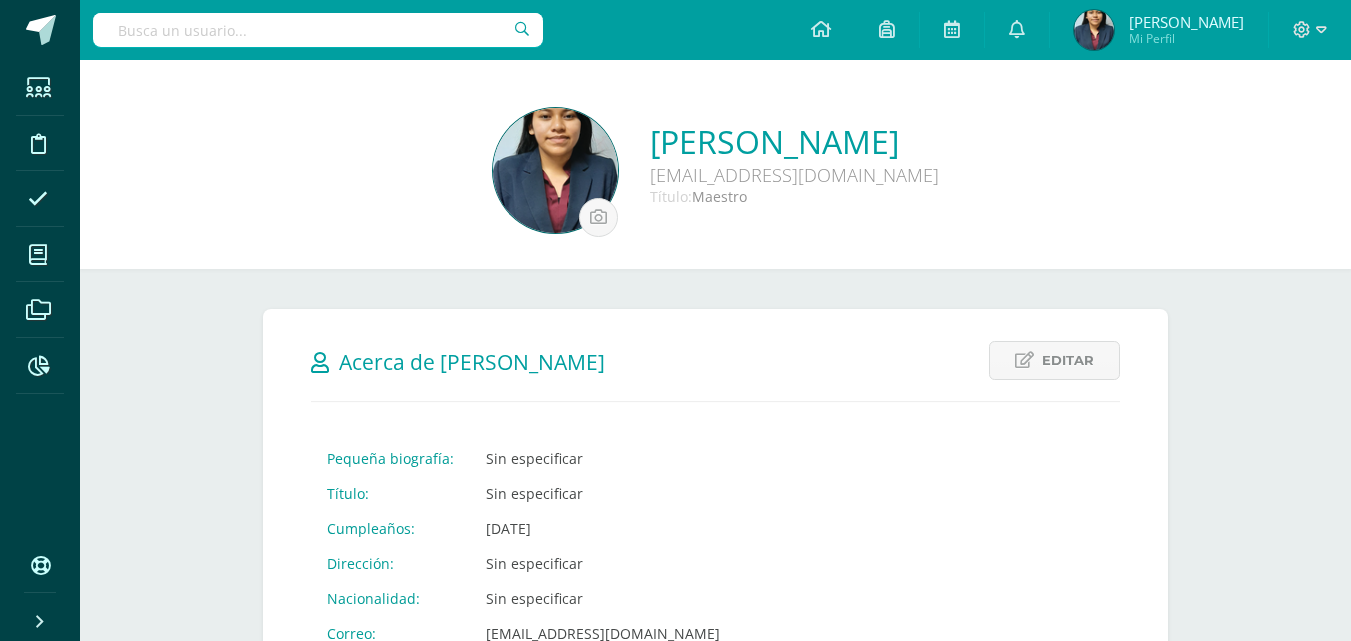 scroll, scrollTop: 0, scrollLeft: 0, axis: both 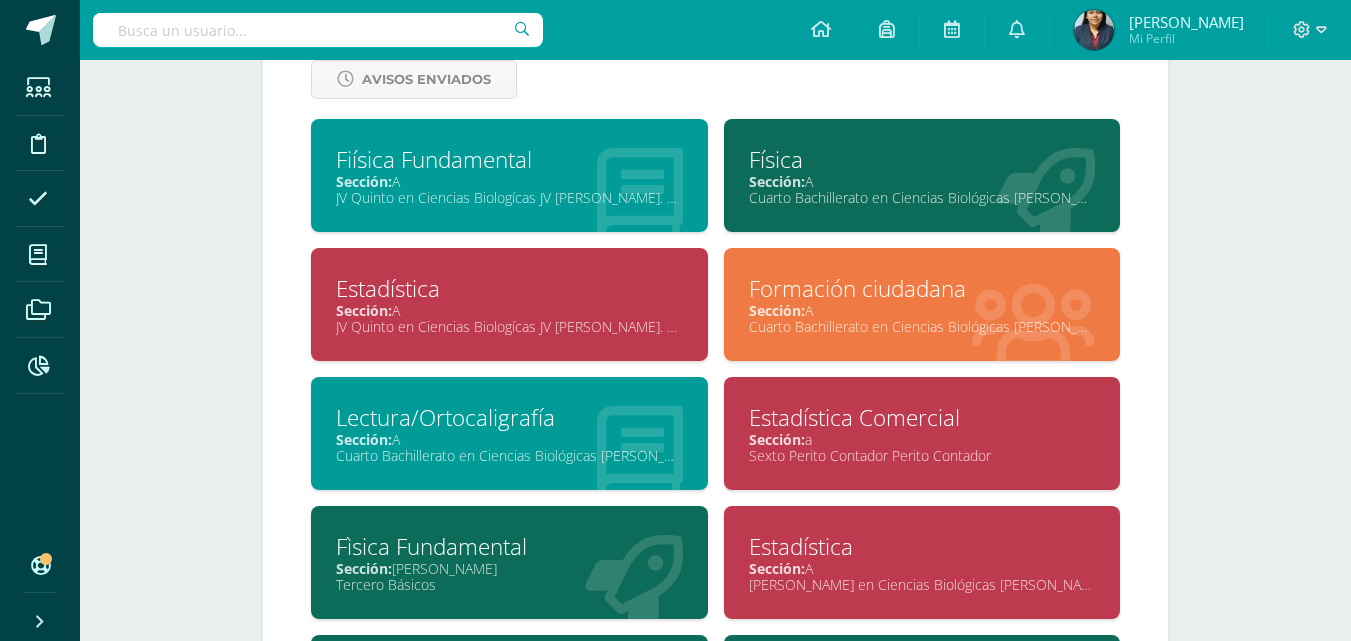 click on "Sección:  A" at bounding box center (922, 181) 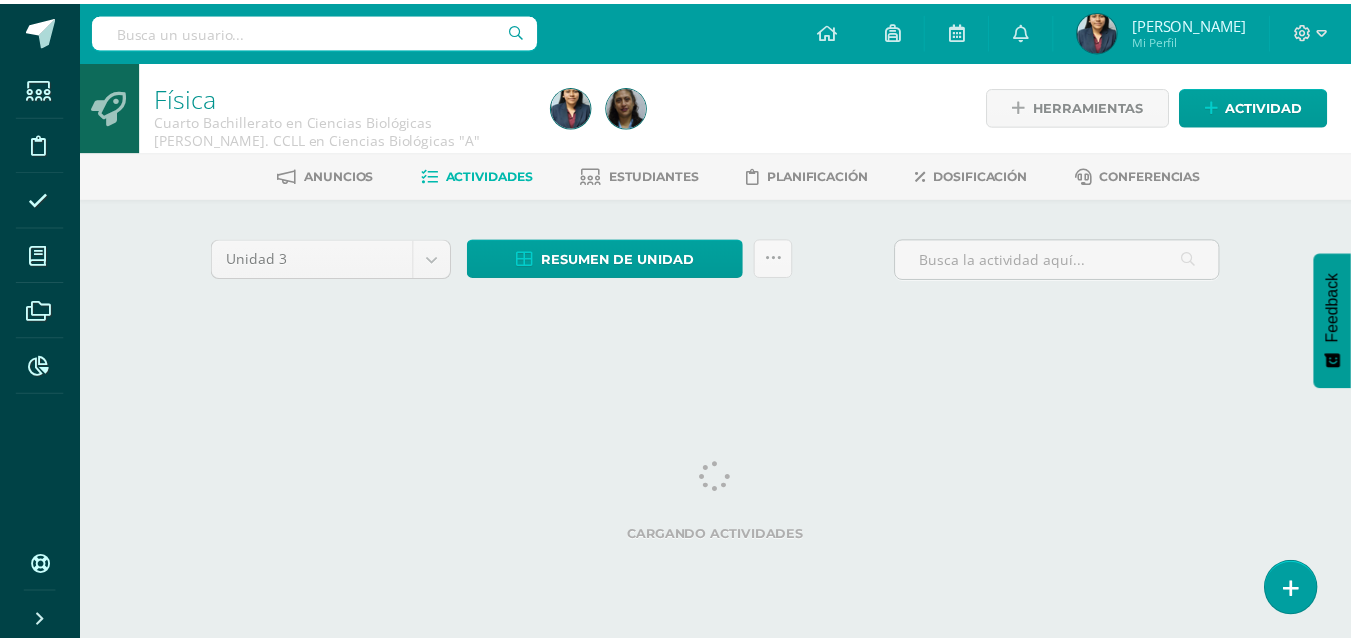 scroll, scrollTop: 0, scrollLeft: 0, axis: both 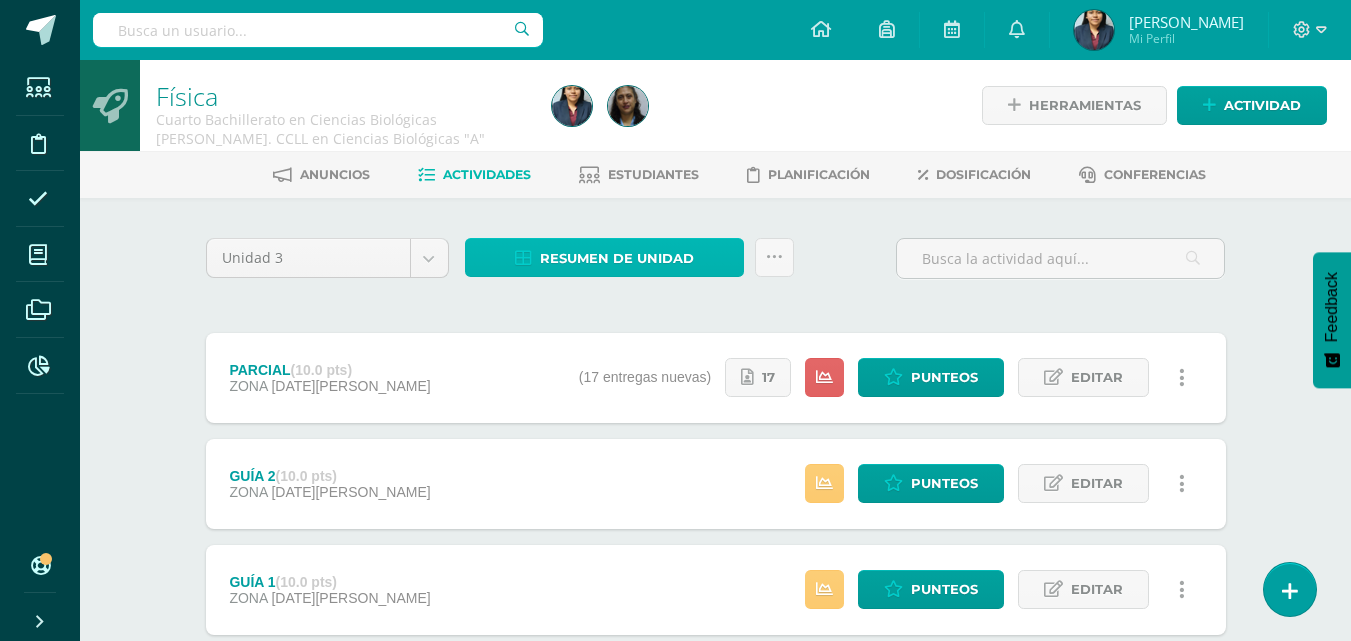 click on "Resumen de unidad" at bounding box center (617, 258) 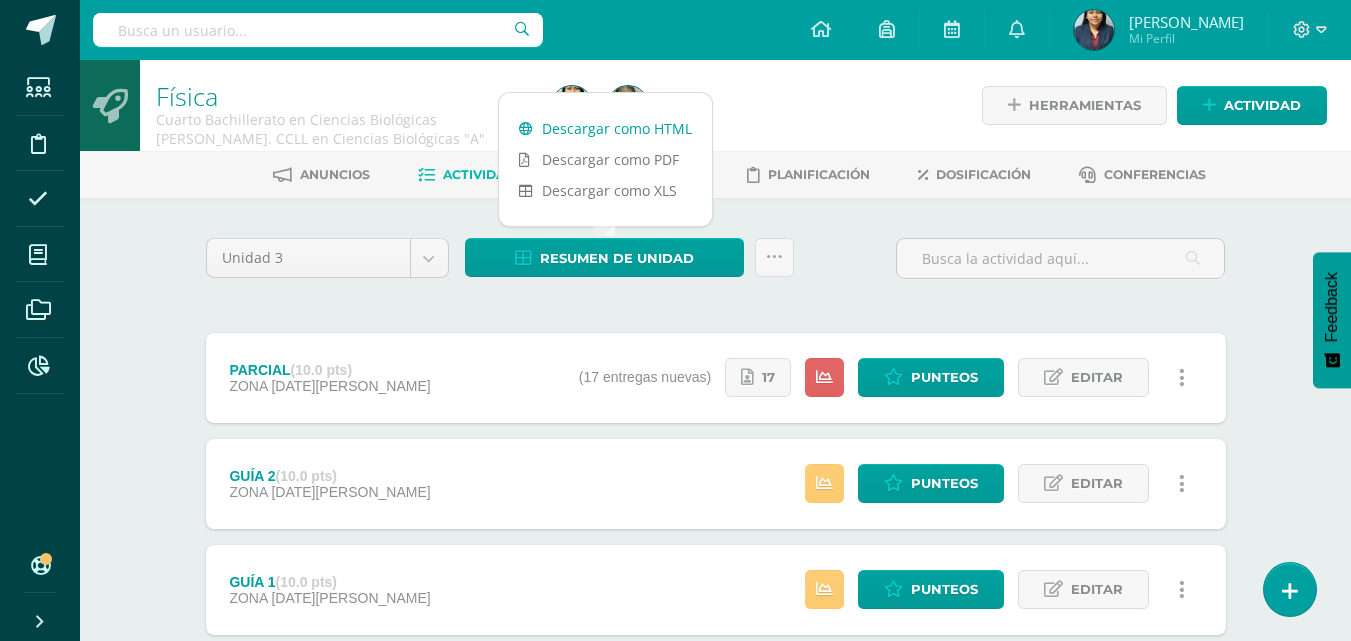 click on "Descargar como HTML" at bounding box center (605, 128) 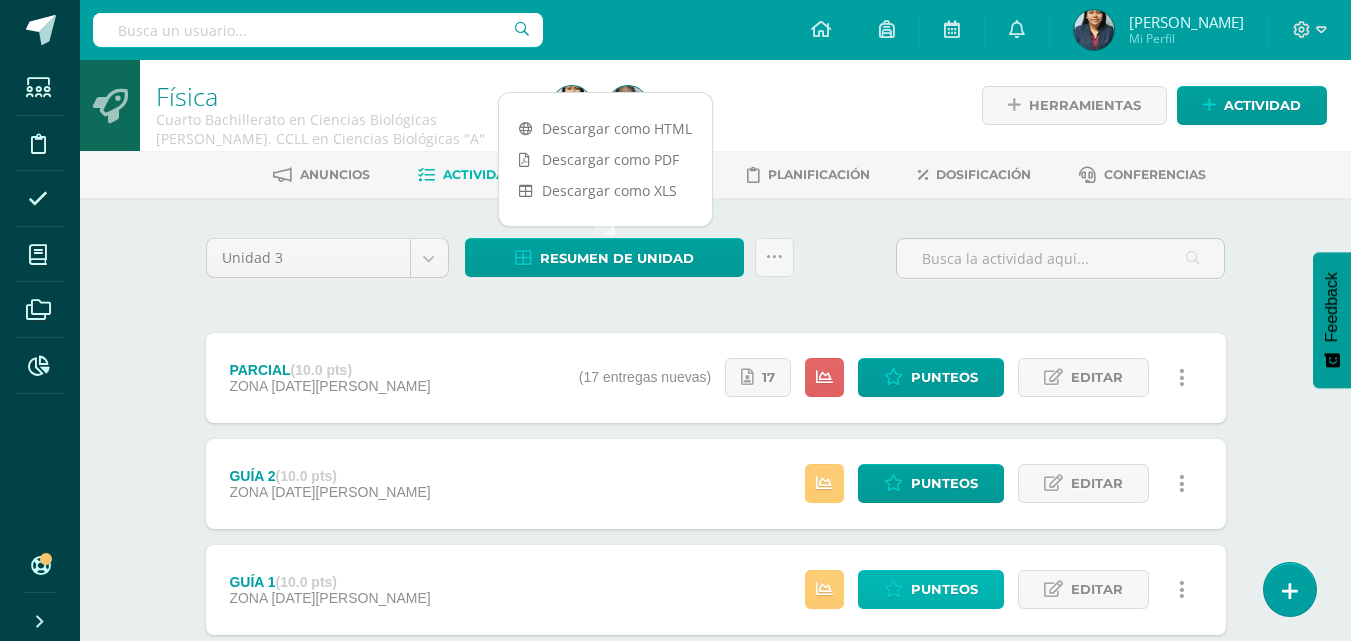 click on "Punteos" at bounding box center [944, 589] 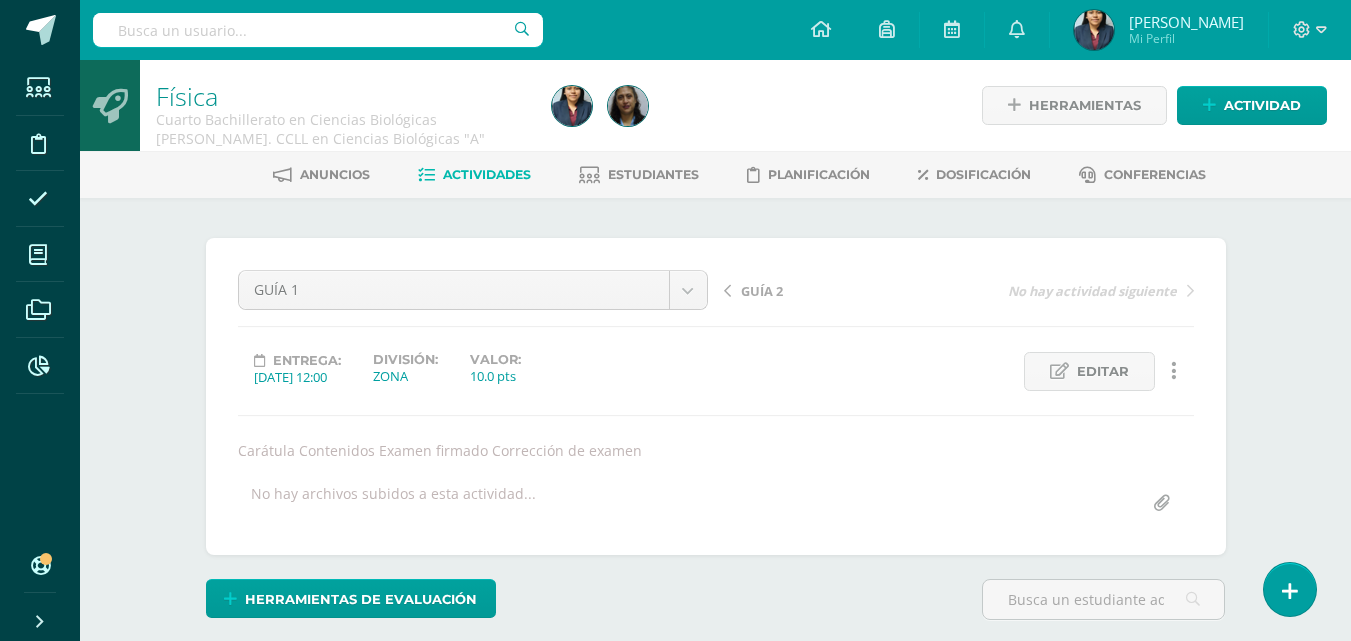 scroll, scrollTop: 1, scrollLeft: 0, axis: vertical 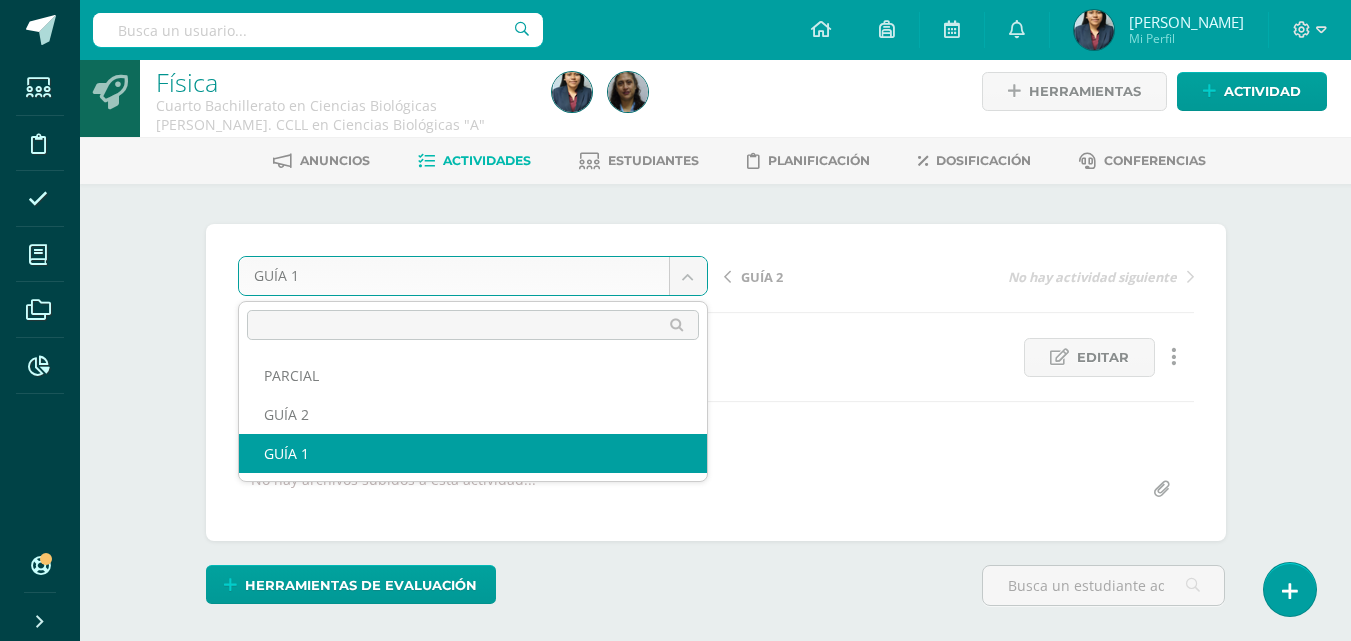 click on "Estudiantes Disciplina Asistencia Mis cursos Archivos Reportes Soporte
Centro de ayuda
Últimas actualizaciones
10+ Cerrar panel
Fìsica Fundamental
Tercero
Básicos
"Arquimedes"
Actividades Estudiantes Planificación Dosificación
Fìsica Fundamental
Tercero
Básicos
"Galileo"
Actividades Estudiantes Planificación Dosificación
Física
Cuarto
Bach. CCLL en Computación
"A"
Actividades Estudiantes Planificación Dosificación
Física
Actividades Estudiantes" at bounding box center (675, 2039) 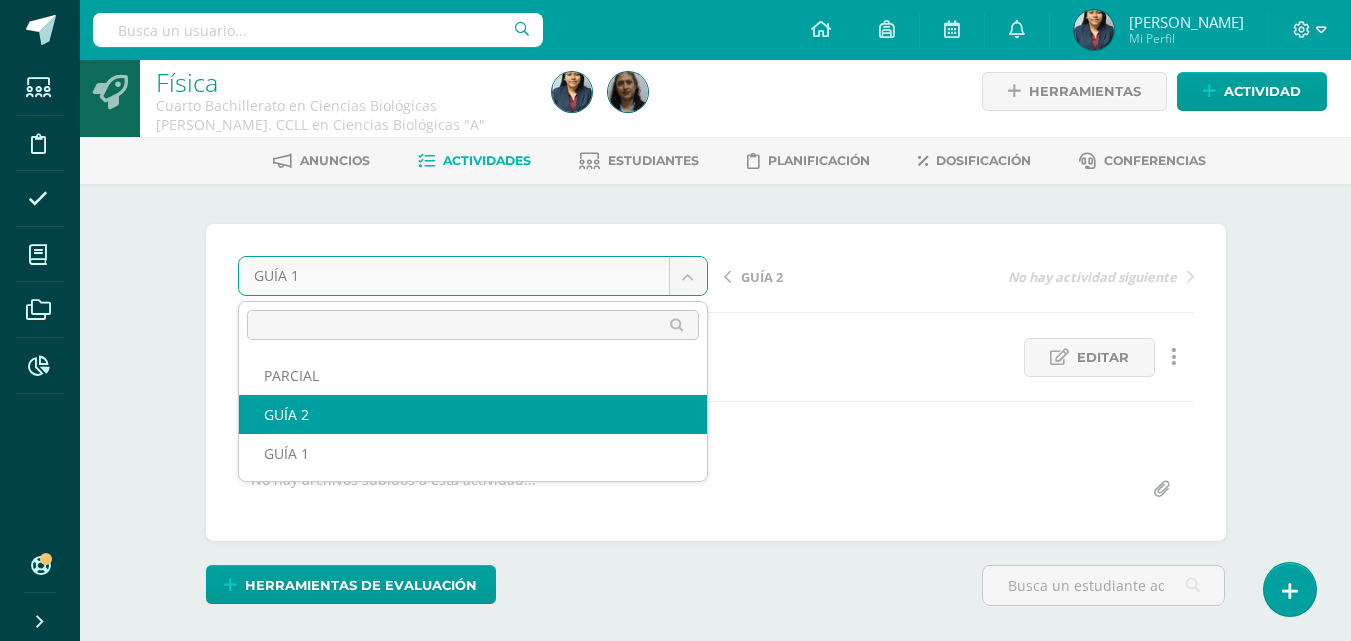 select on "/dashboard/teacher/grade-activity/120784/" 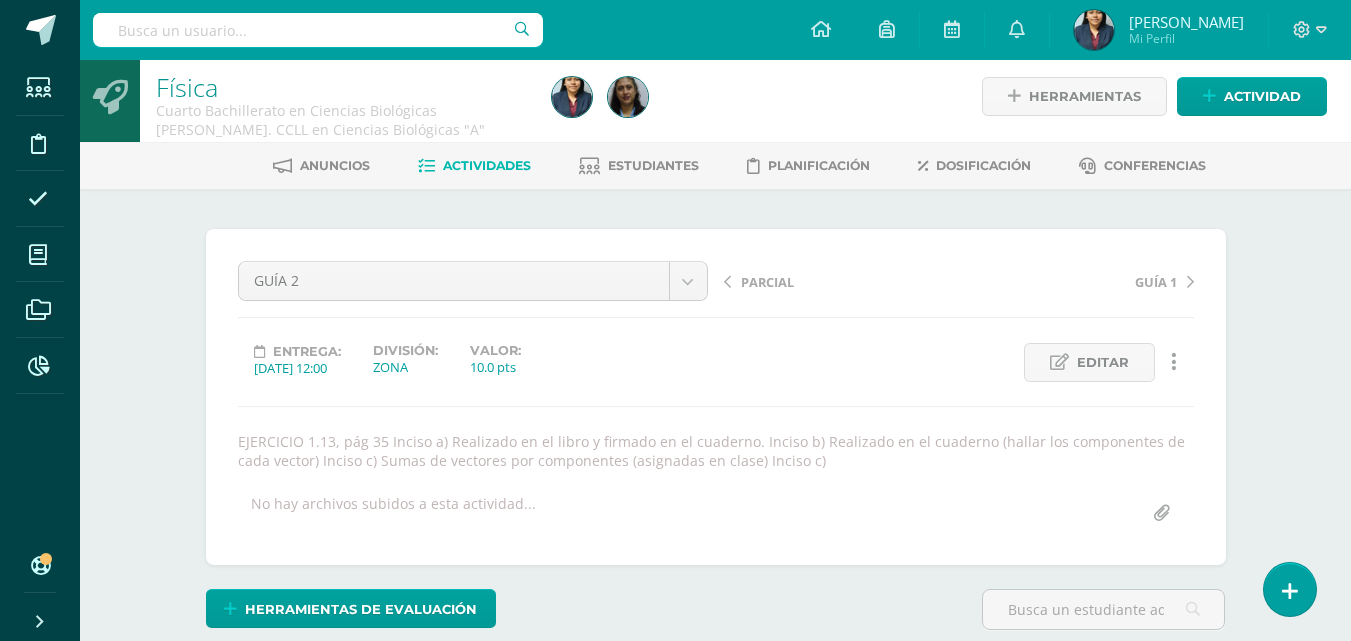 scroll, scrollTop: 10, scrollLeft: 0, axis: vertical 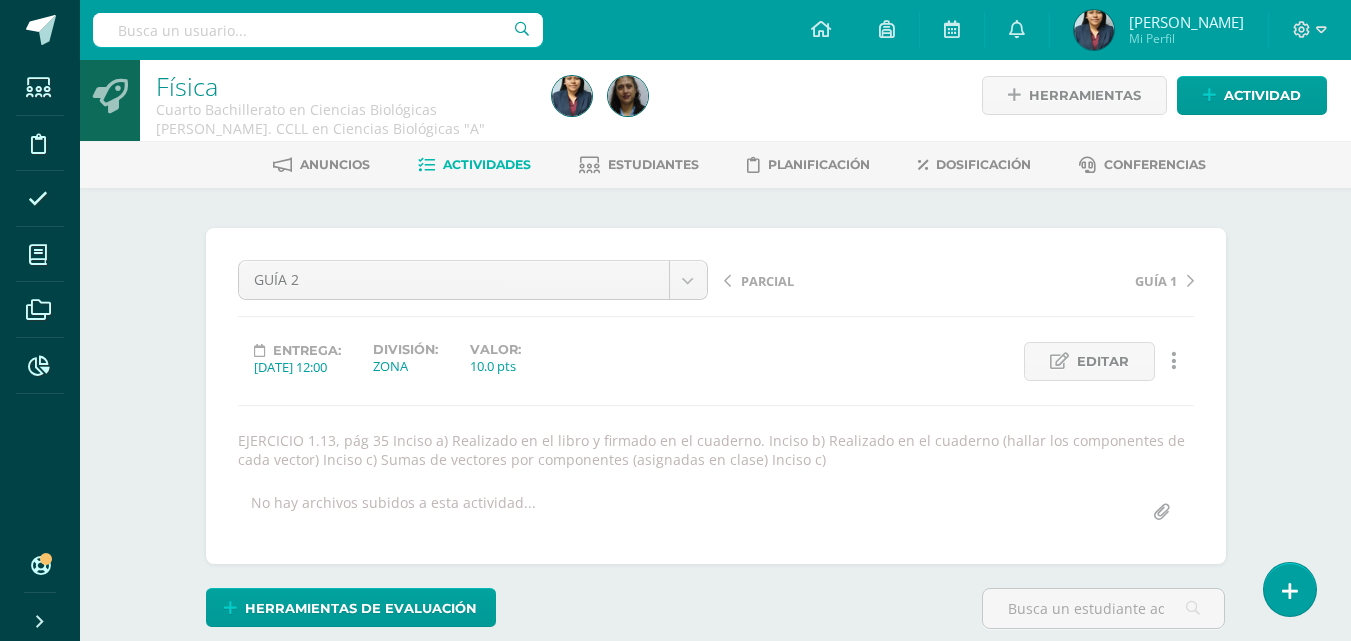 click on "EJERCICIO 1.13, pág 35
Inciso a) Realizado en el libro y firmado en el cuaderno.
Inciso b) Realizado en el cuaderno (hallar los componentes de cada vector)
Inciso c) Sumas de vectores por componentes (asignadas en clase)
Inciso c)" at bounding box center (716, 450) 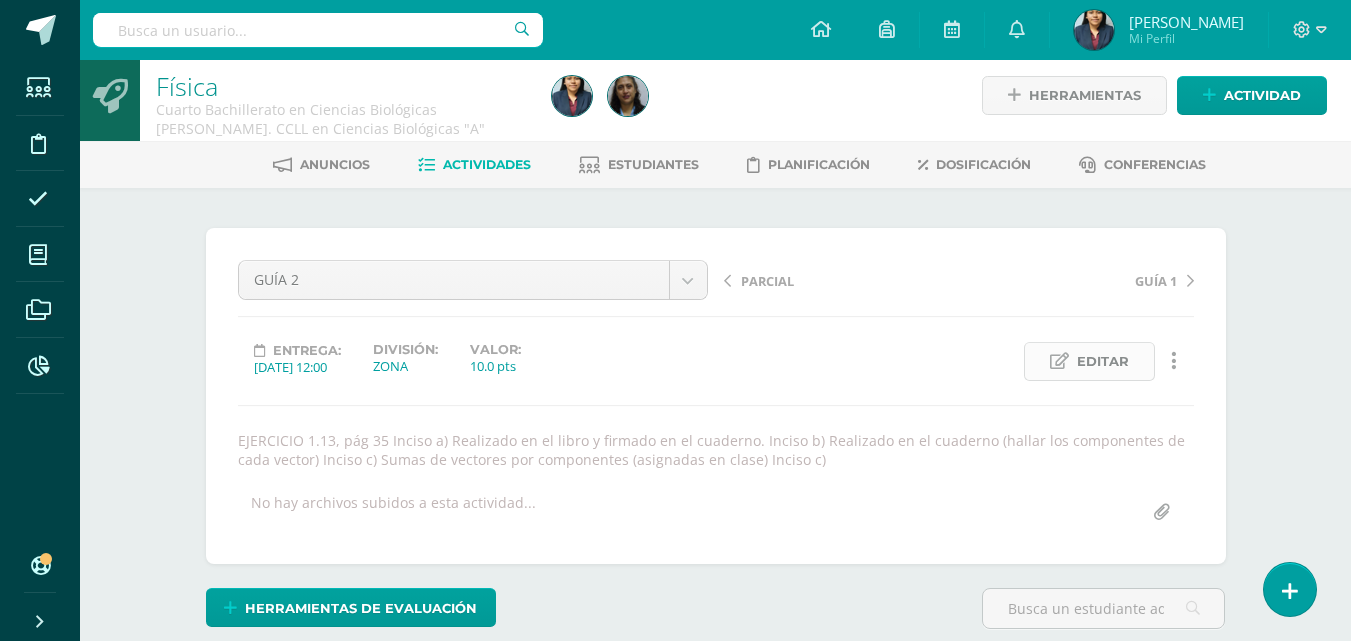 click at bounding box center [1059, 361] 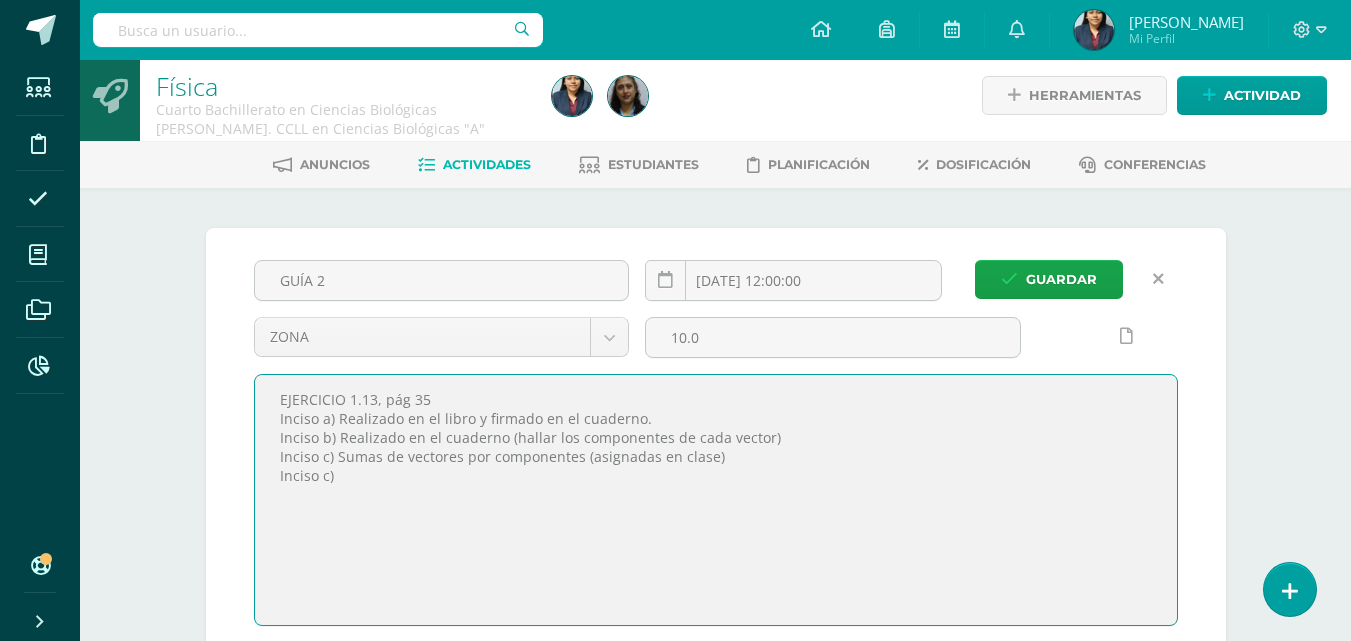 click on "EJERCICIO 1.13, pág 35
Inciso a) Realizado en el libro y firmado en el cuaderno.
Inciso b) Realizado en el cuaderno (hallar los componentes de cada vector)
Inciso c) Sumas de vectores por componentes (asignadas en clase)
Inciso c)" at bounding box center [716, 500] 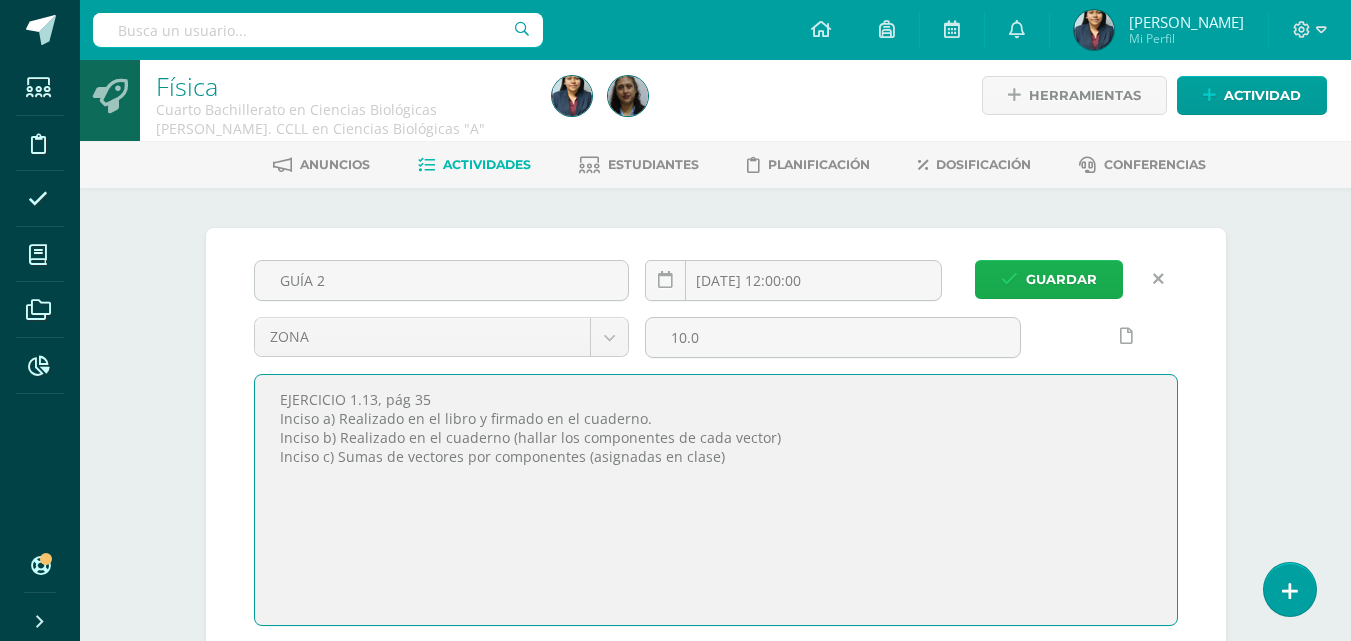 type on "EJERCICIO 1.13, pág 35
Inciso a) Realizado en el libro y firmado en el cuaderno.
Inciso b) Realizado en el cuaderno (hallar los componentes de cada vector)
Inciso c) Sumas de vectores por componentes (asignadas en clase)" 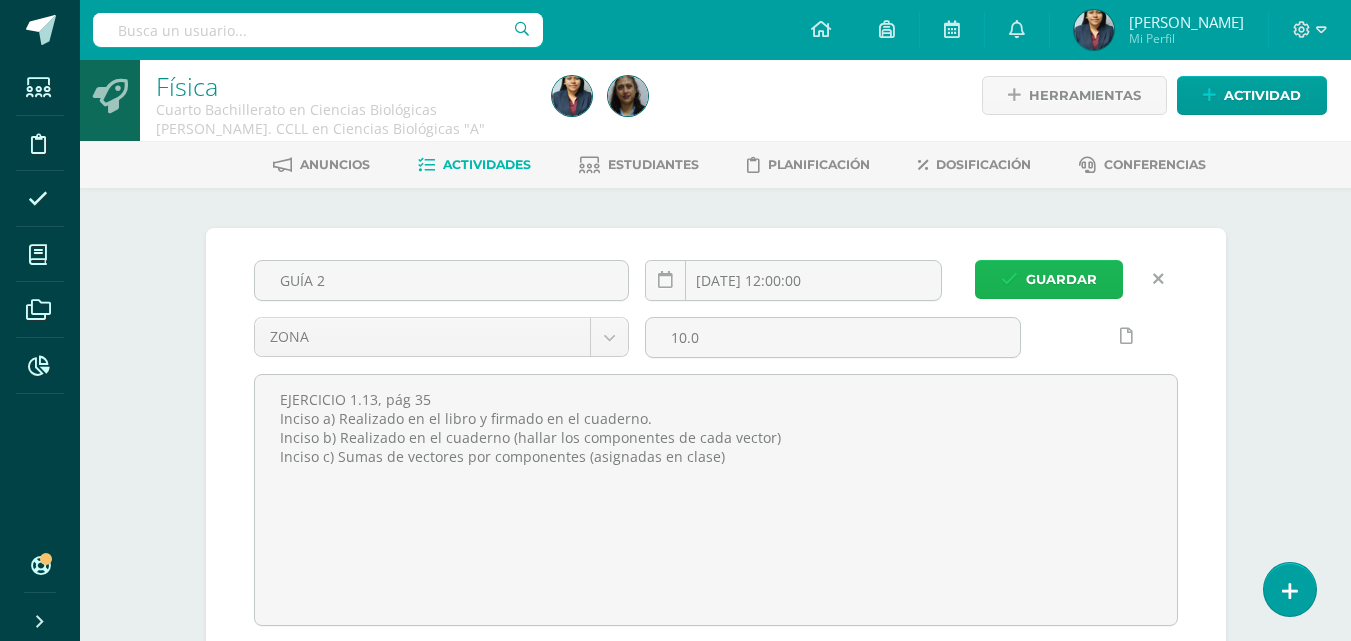 click on "Guardar" at bounding box center [1049, 279] 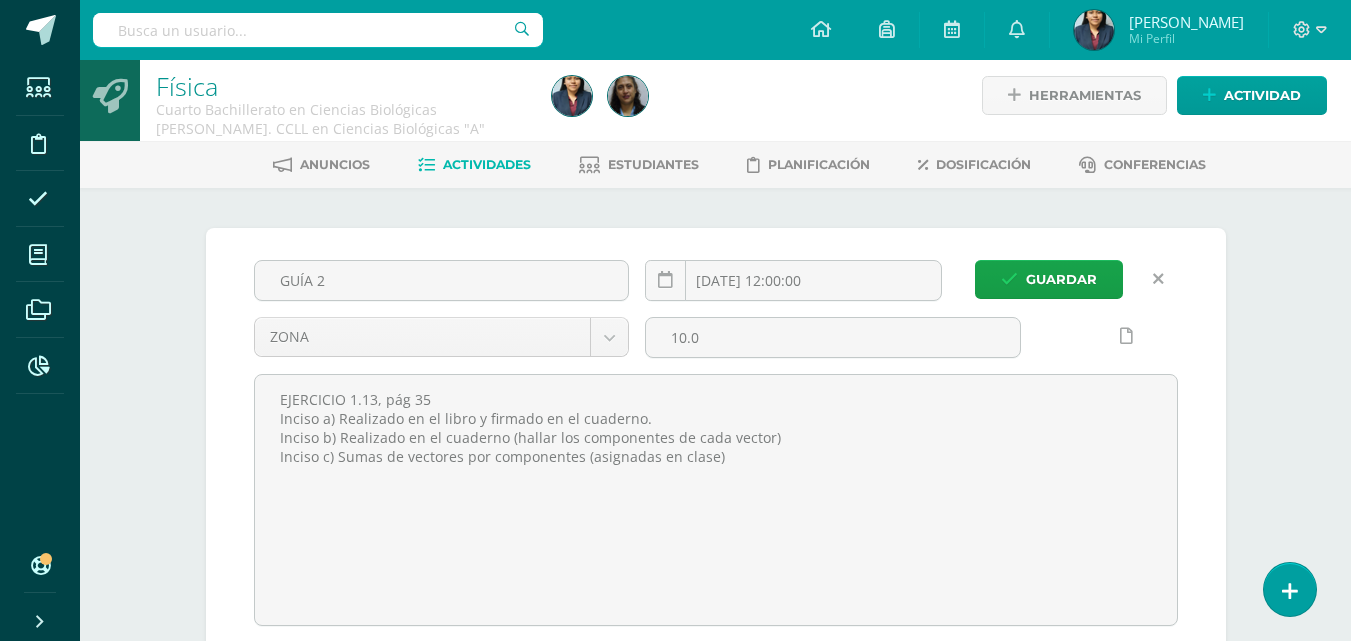 click on "Mi Perfil" at bounding box center (1186, 38) 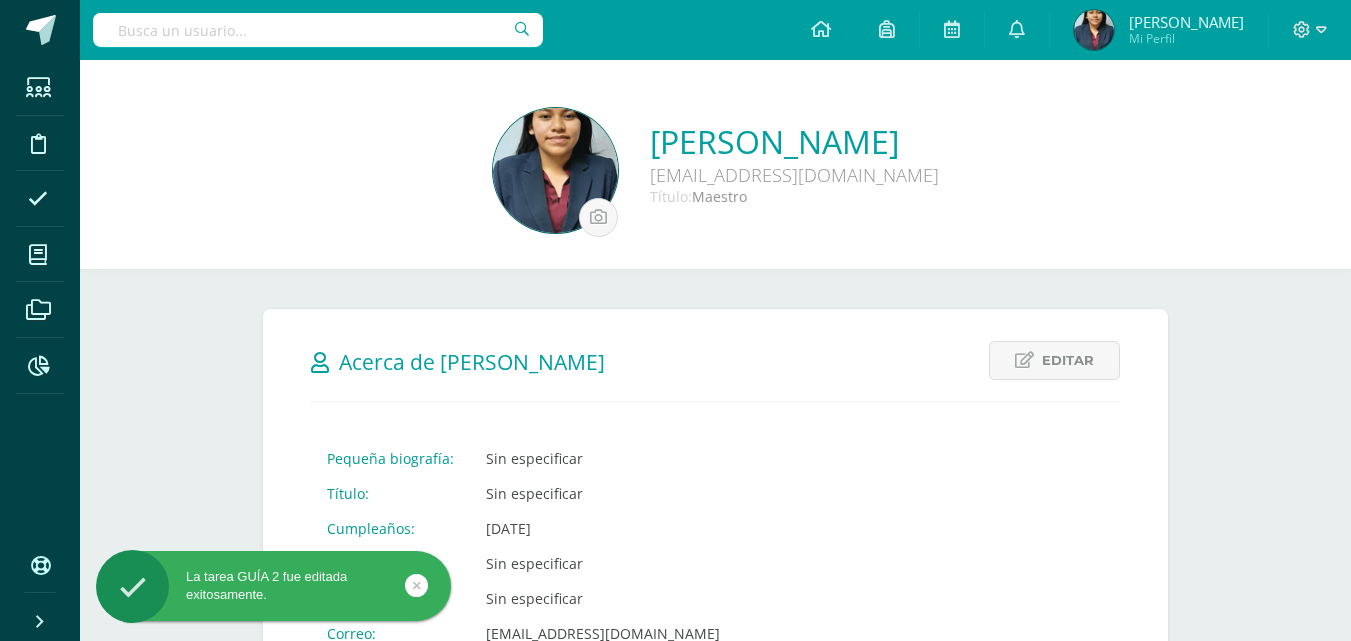 click on "Editar Cancelar Guardar
Acerca de Keilin Yaneth
Pequeña biografía:
Sin especificar
Título:
Sin especificar
Cumpleaños:
Dic. 22, 2020
Dirección:
Sin especificar
Nacionalidad:
Sin especificar
Correo: yanethcabrera@osoriosandoval.edu.gt Teléfono:
N/A
Enlace / Website:
Sin especificar
Cursos Avisos Enviados Cancelar
Generar
Sección:  A Sección:  A Sección:  A Sección:  A A a A" at bounding box center (715, 1122) 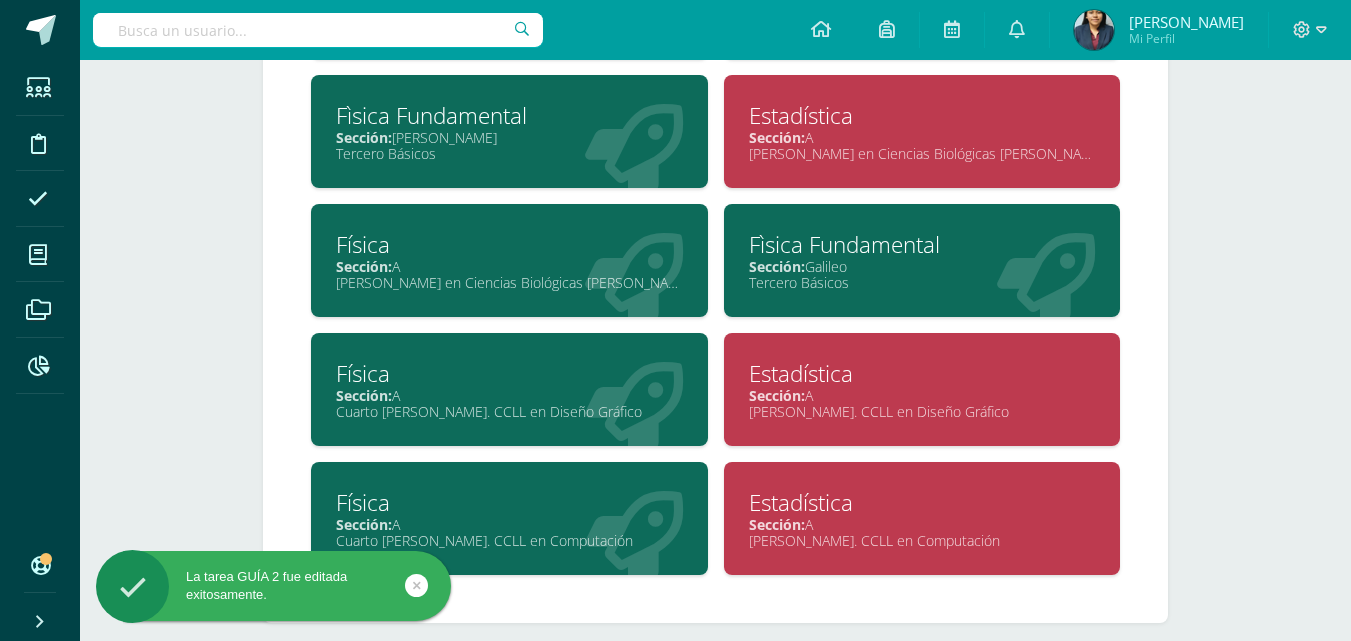 scroll, scrollTop: 1335, scrollLeft: 0, axis: vertical 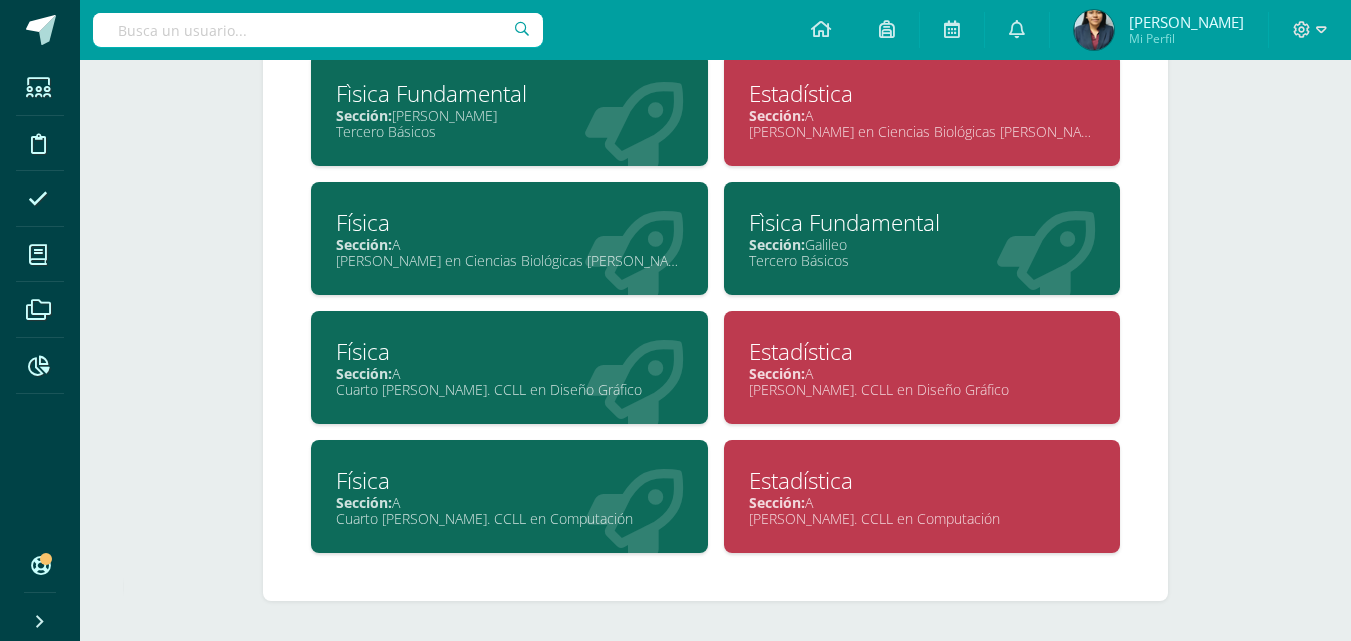 click on "Cuarto Bach. CCLL en Diseño Gráfico" at bounding box center (509, 389) 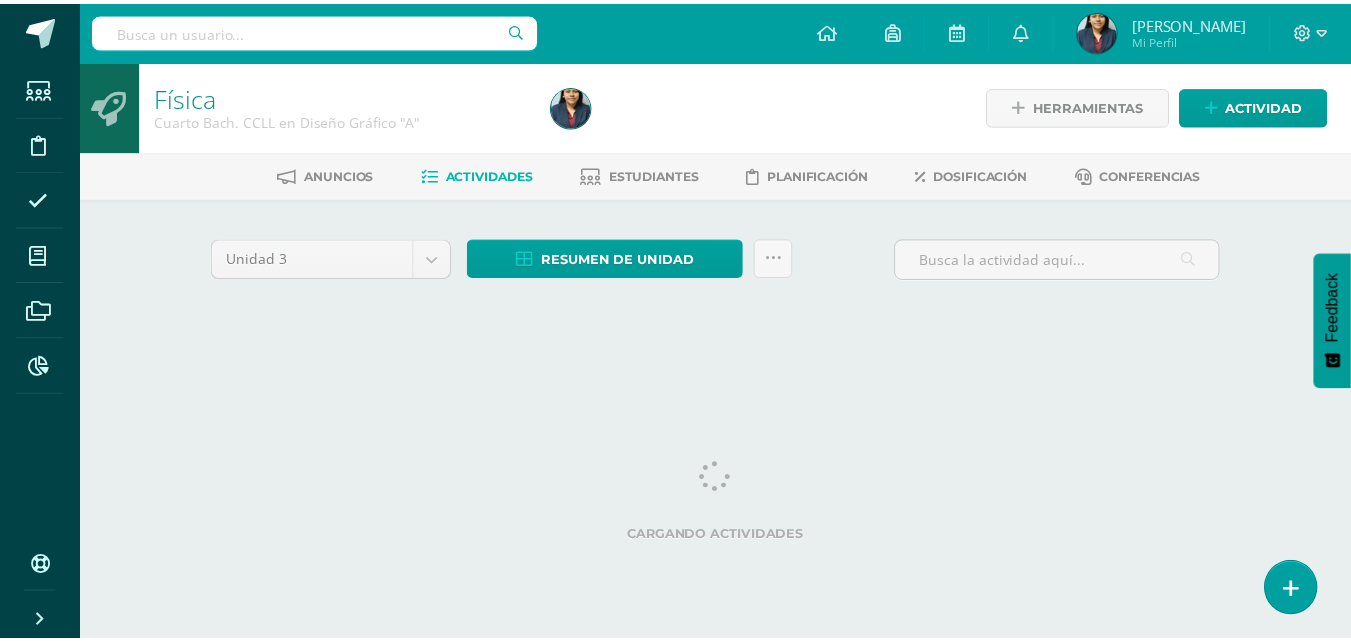 scroll, scrollTop: 0, scrollLeft: 0, axis: both 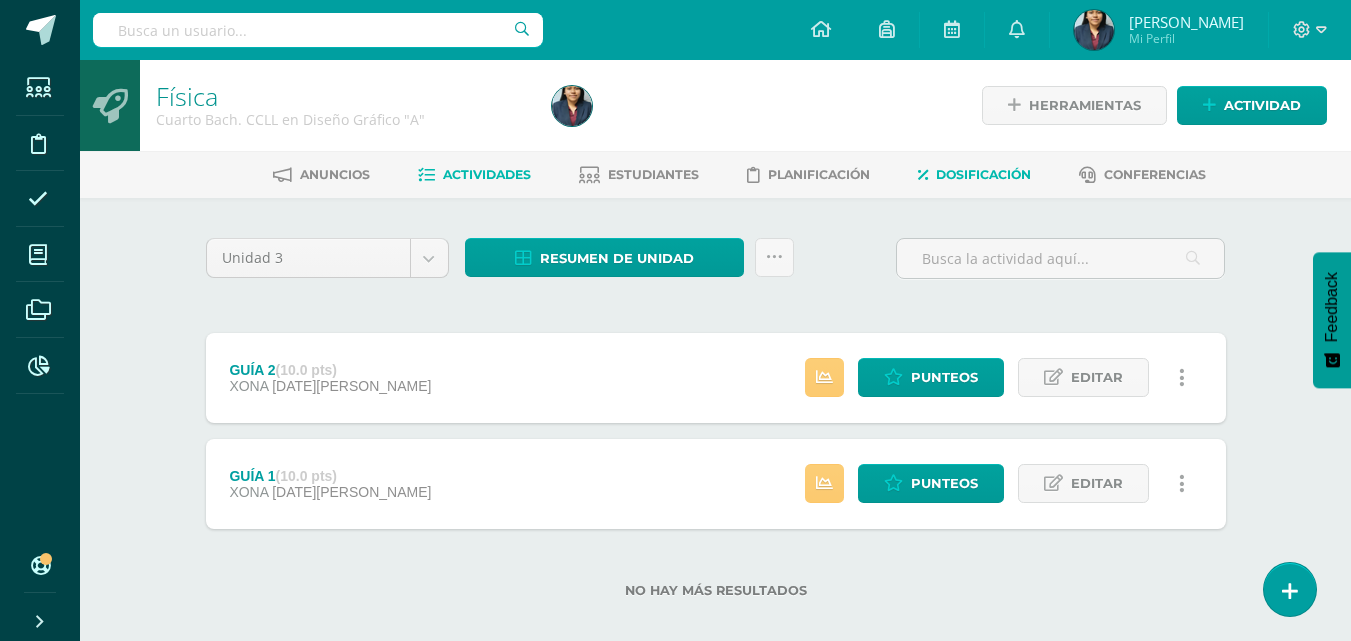 click on "Dosificación" at bounding box center (983, 174) 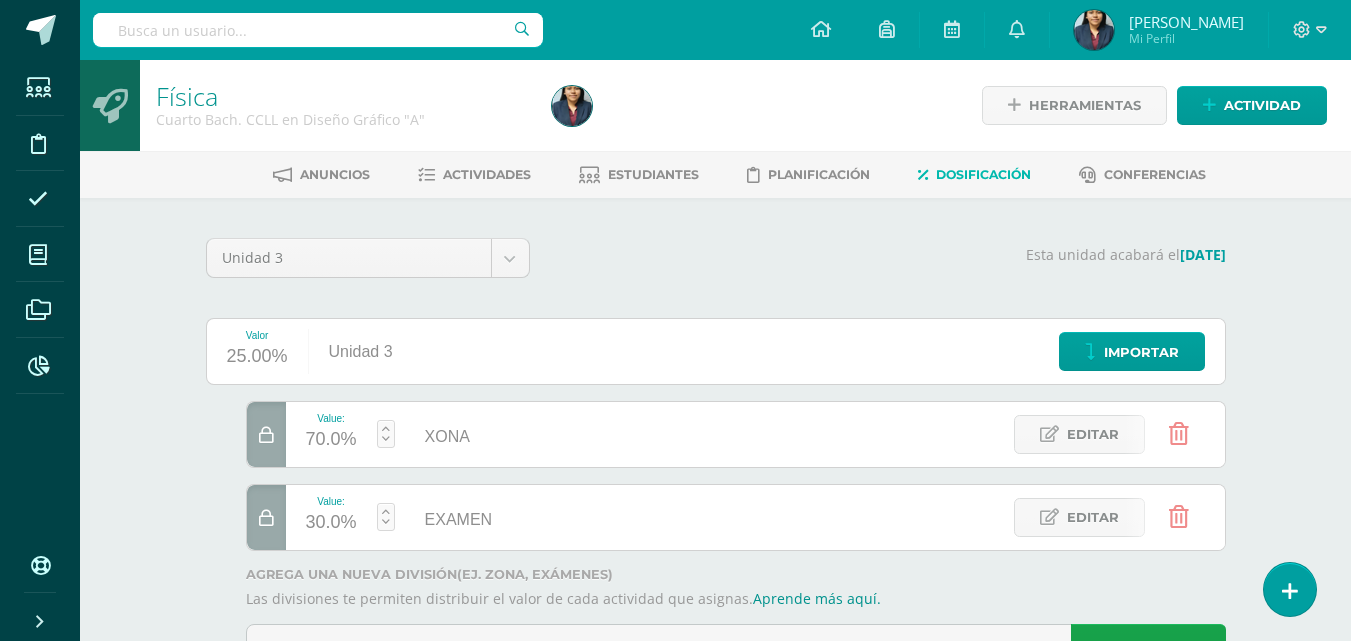 scroll, scrollTop: 0, scrollLeft: 0, axis: both 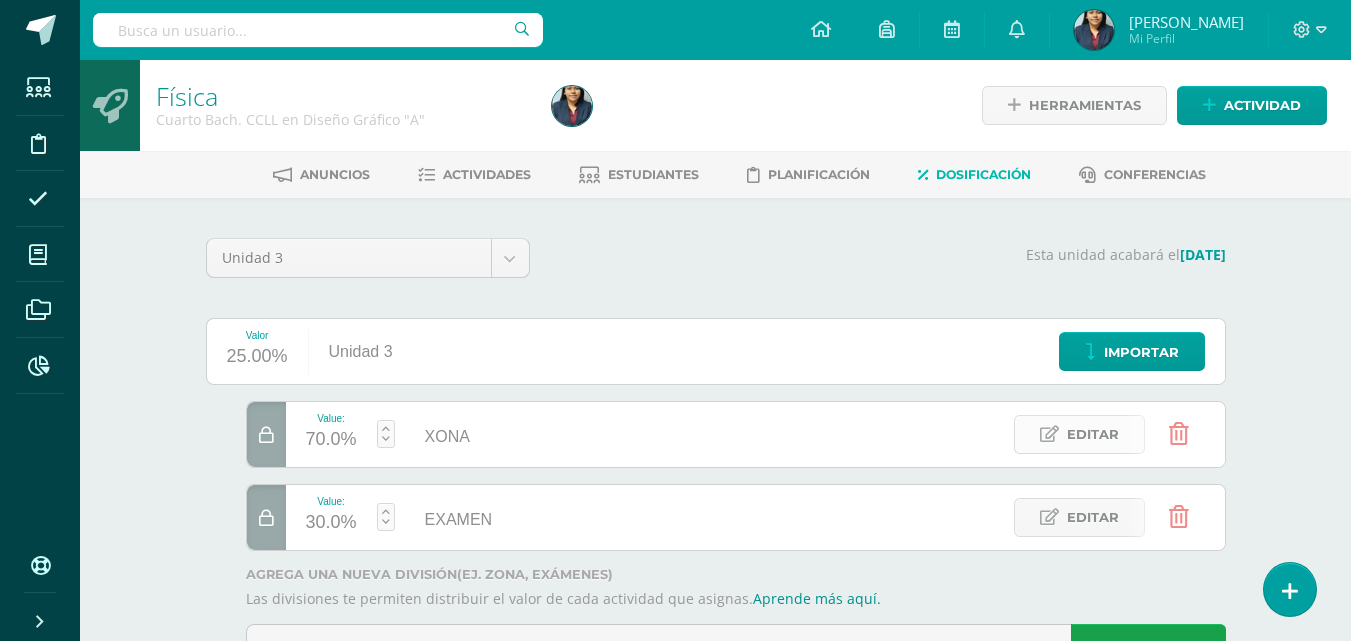 click on "Editar" at bounding box center [1093, 434] 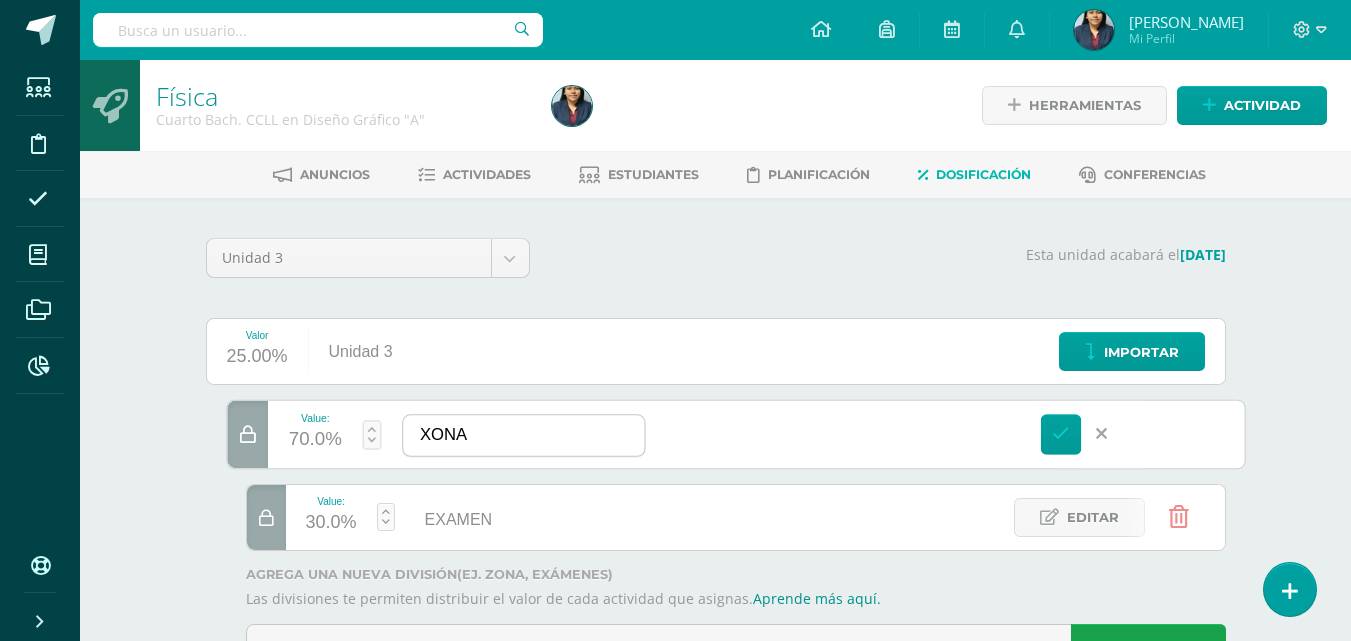 click on "XONA" at bounding box center (523, 435) 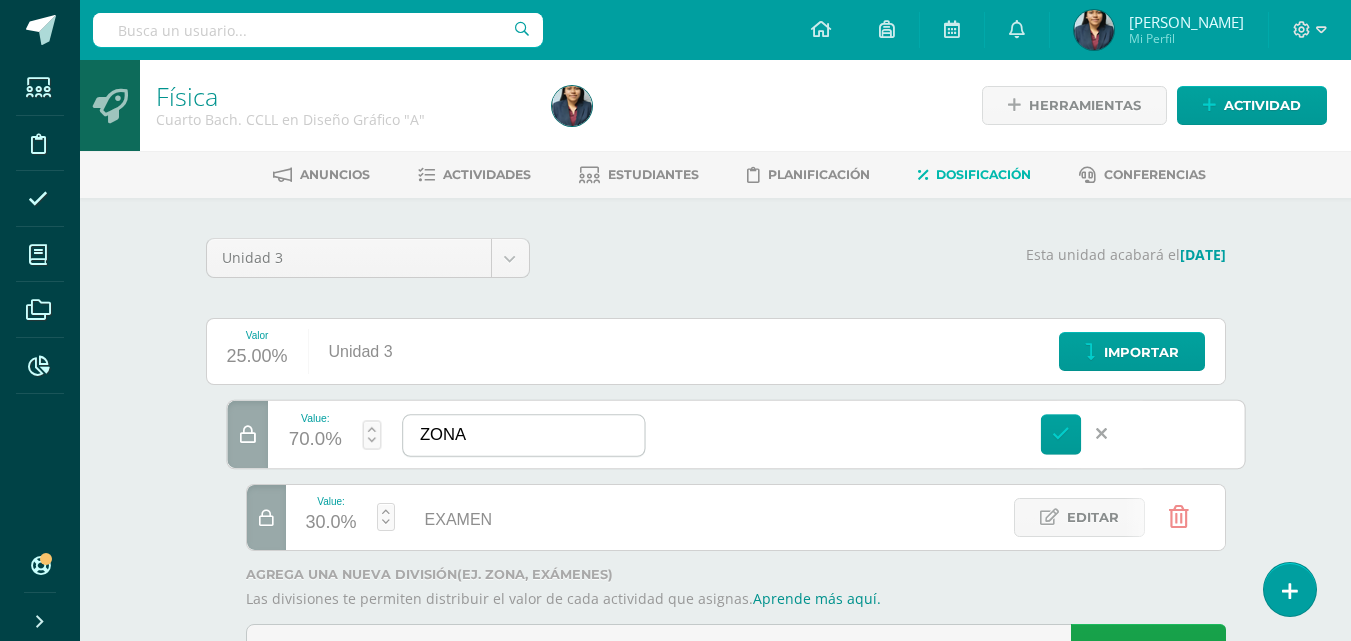 type on "ZONA" 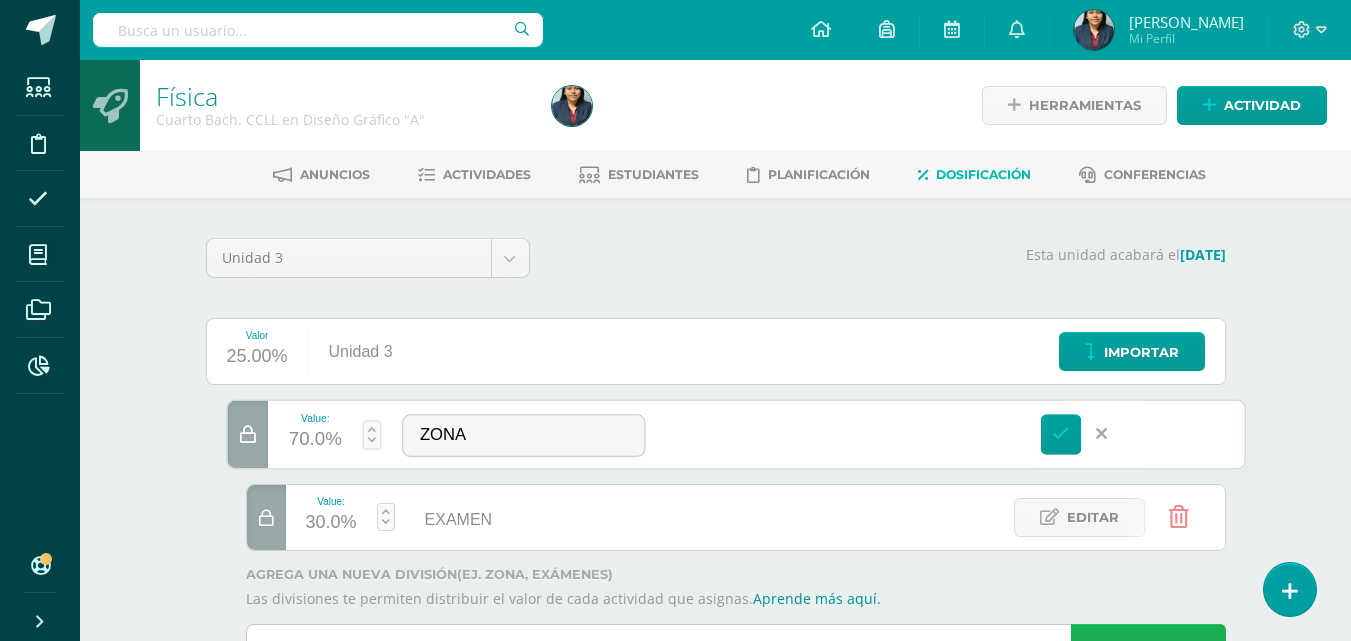 click on "Agregar" at bounding box center (1148, 649) 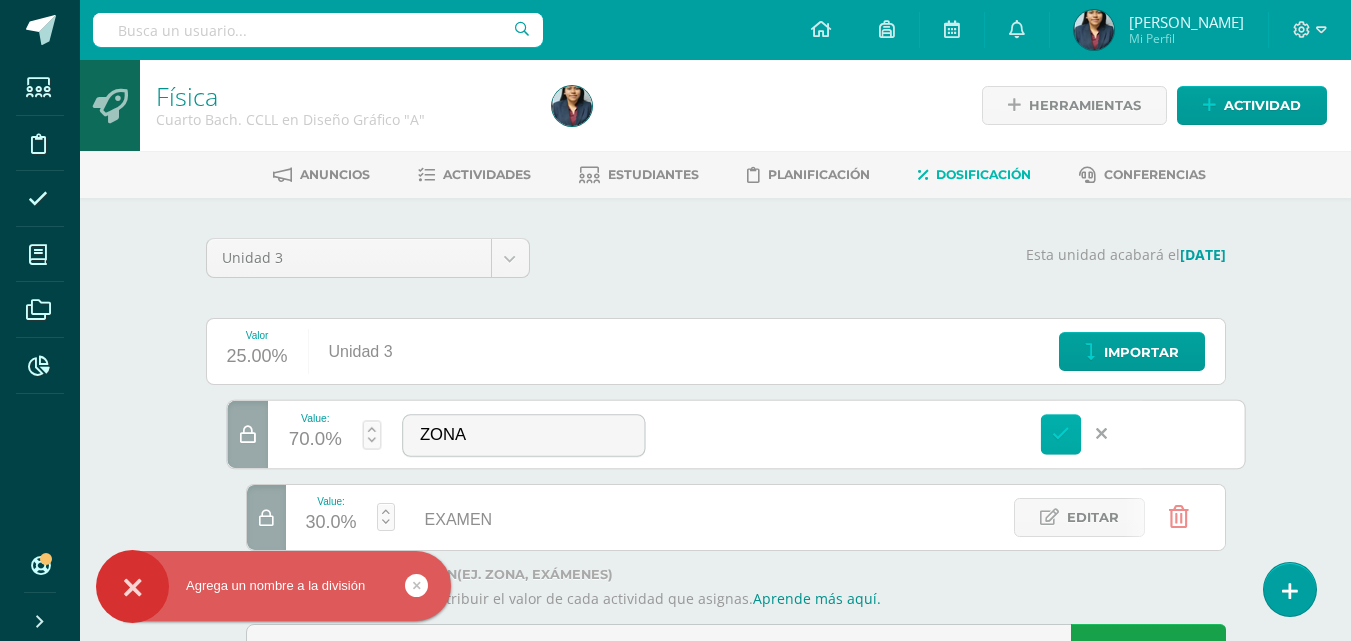 drag, startPoint x: 1070, startPoint y: 463, endPoint x: 1063, endPoint y: 446, distance: 18.384777 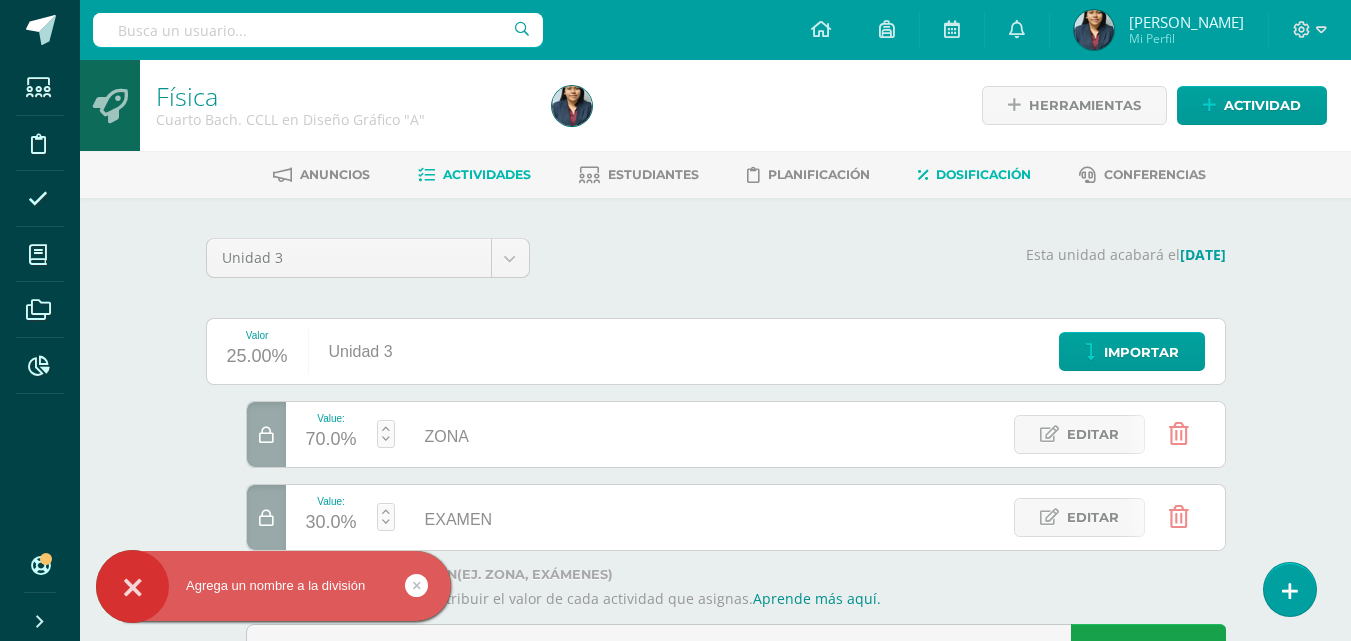 click on "Actividades" at bounding box center [487, 174] 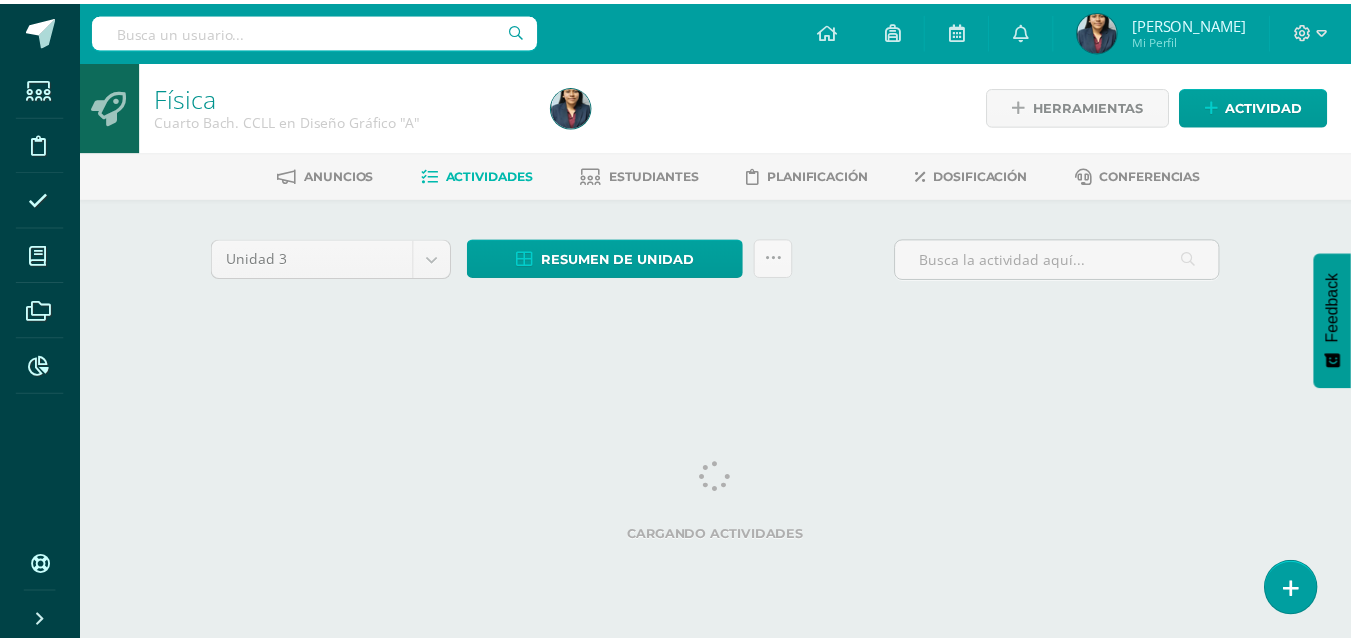 scroll, scrollTop: 0, scrollLeft: 0, axis: both 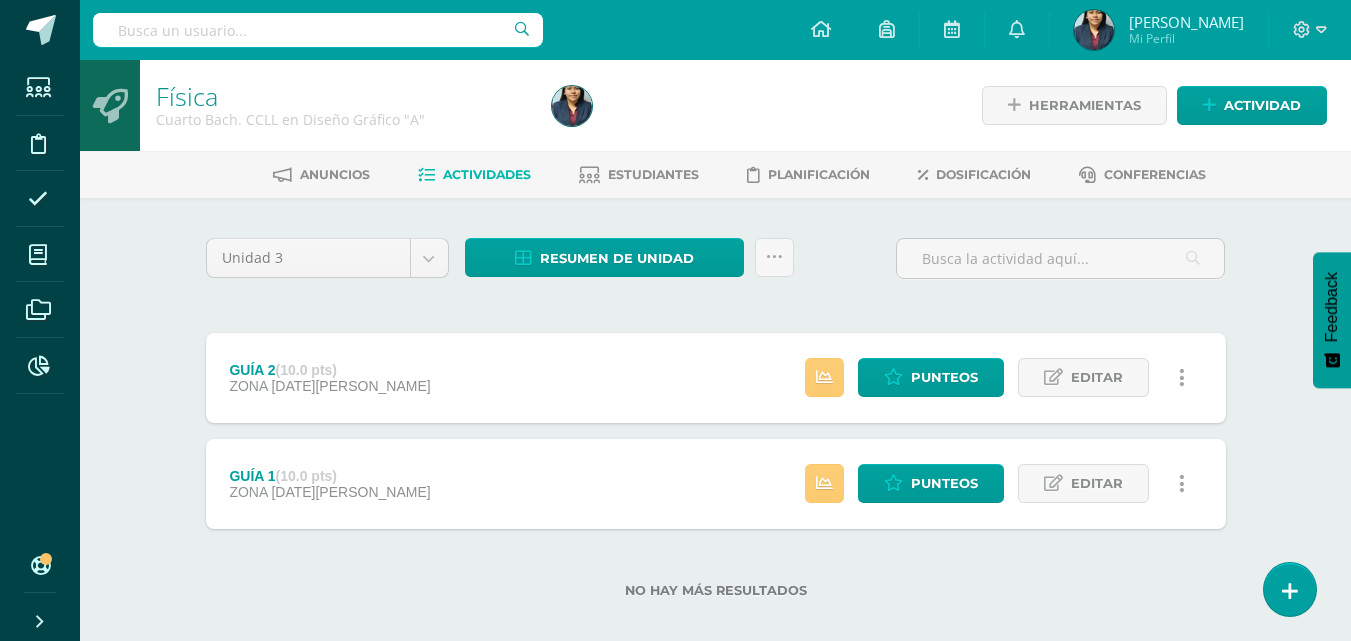 click on "Mi Perfil" at bounding box center [1186, 38] 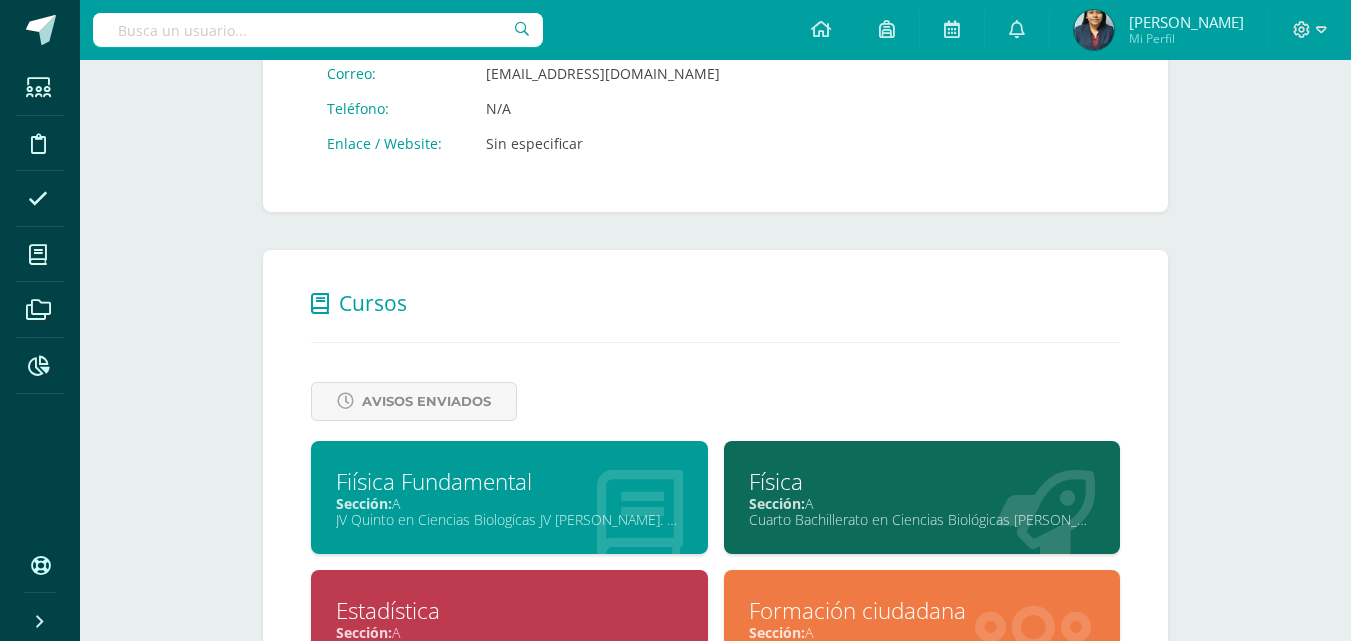 scroll, scrollTop: 0, scrollLeft: 0, axis: both 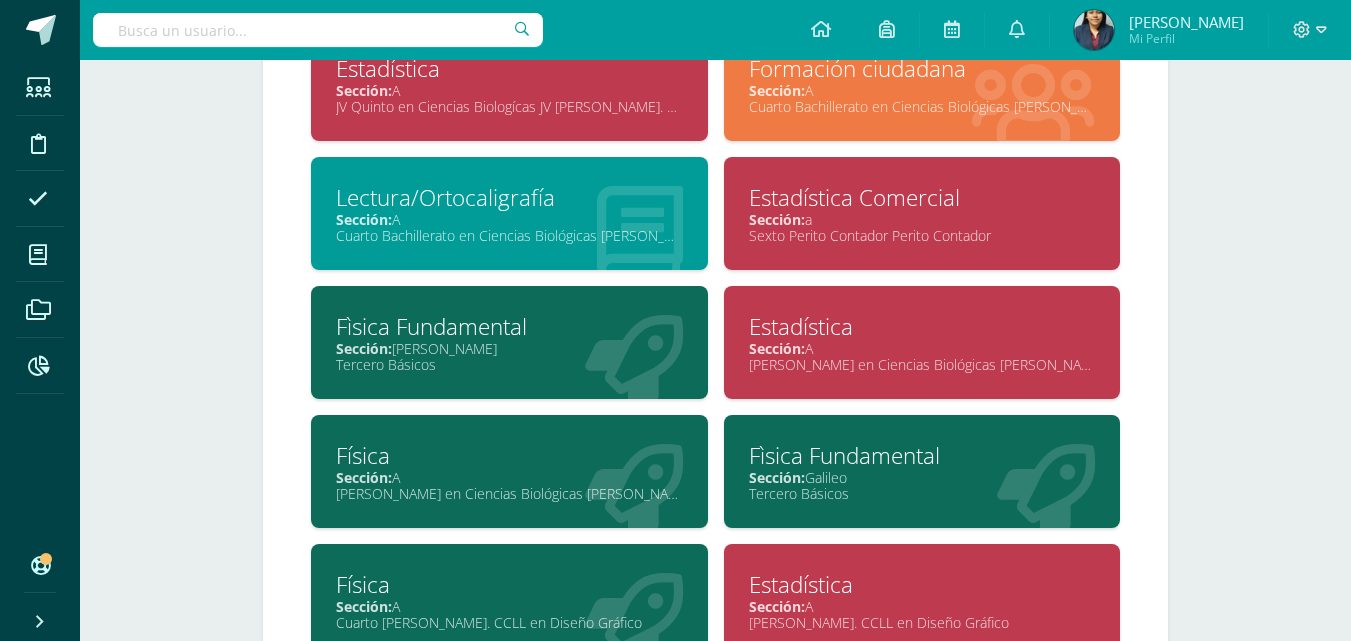 click on "Fìsica Fundamental" at bounding box center [922, 455] 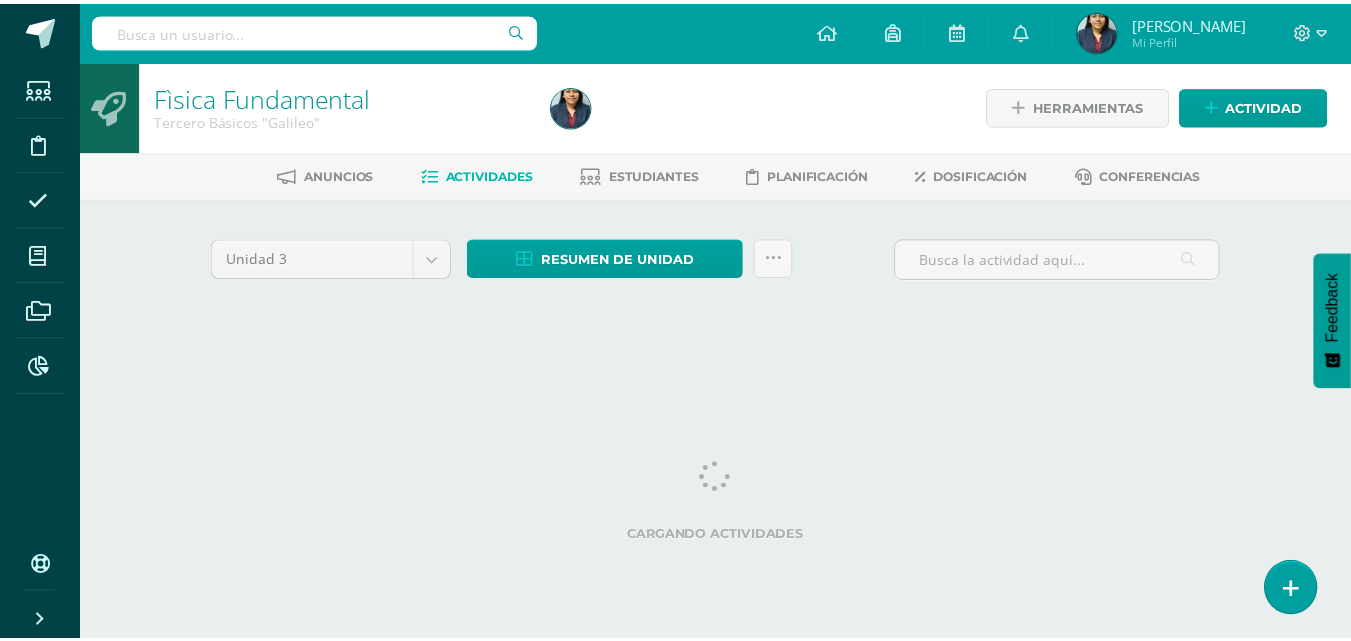 scroll, scrollTop: 0, scrollLeft: 0, axis: both 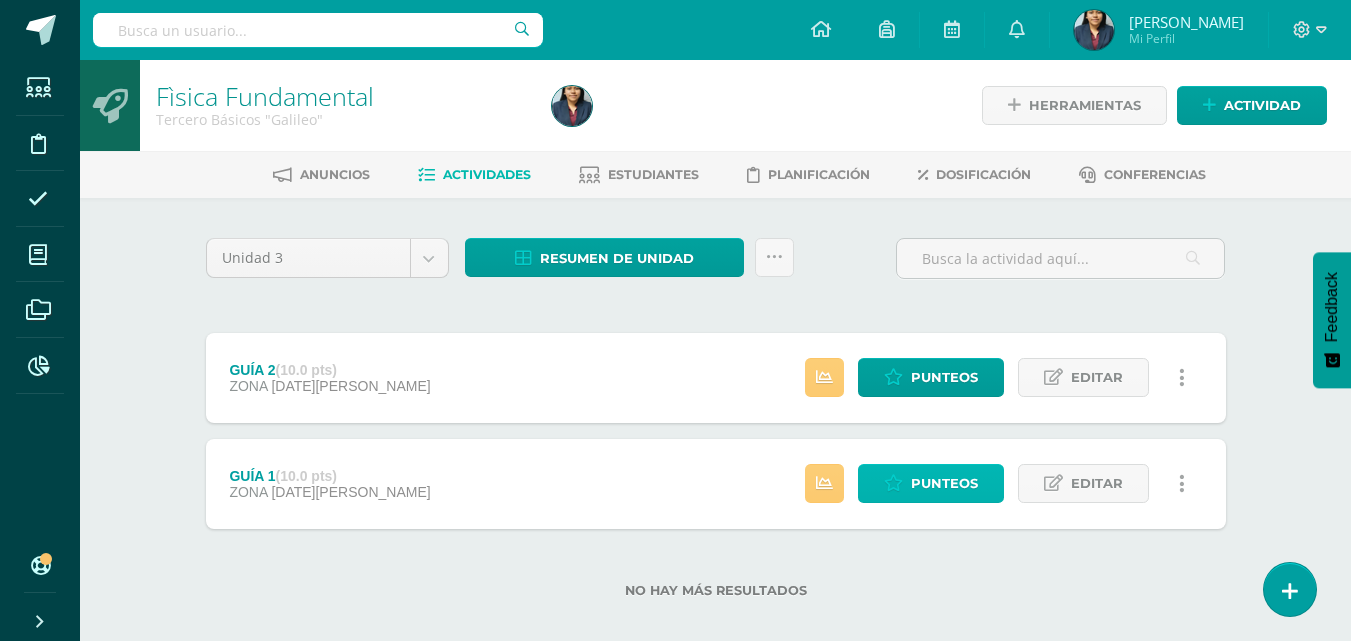 click on "Punteos" at bounding box center (944, 483) 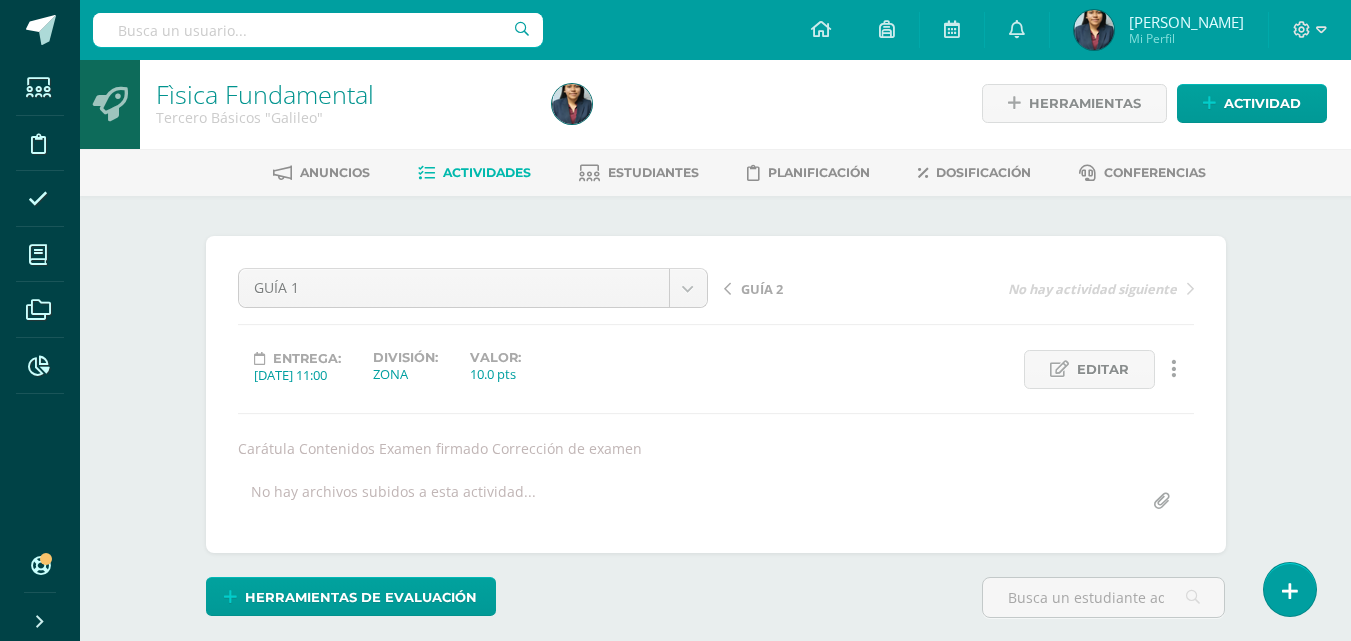 scroll, scrollTop: 3, scrollLeft: 0, axis: vertical 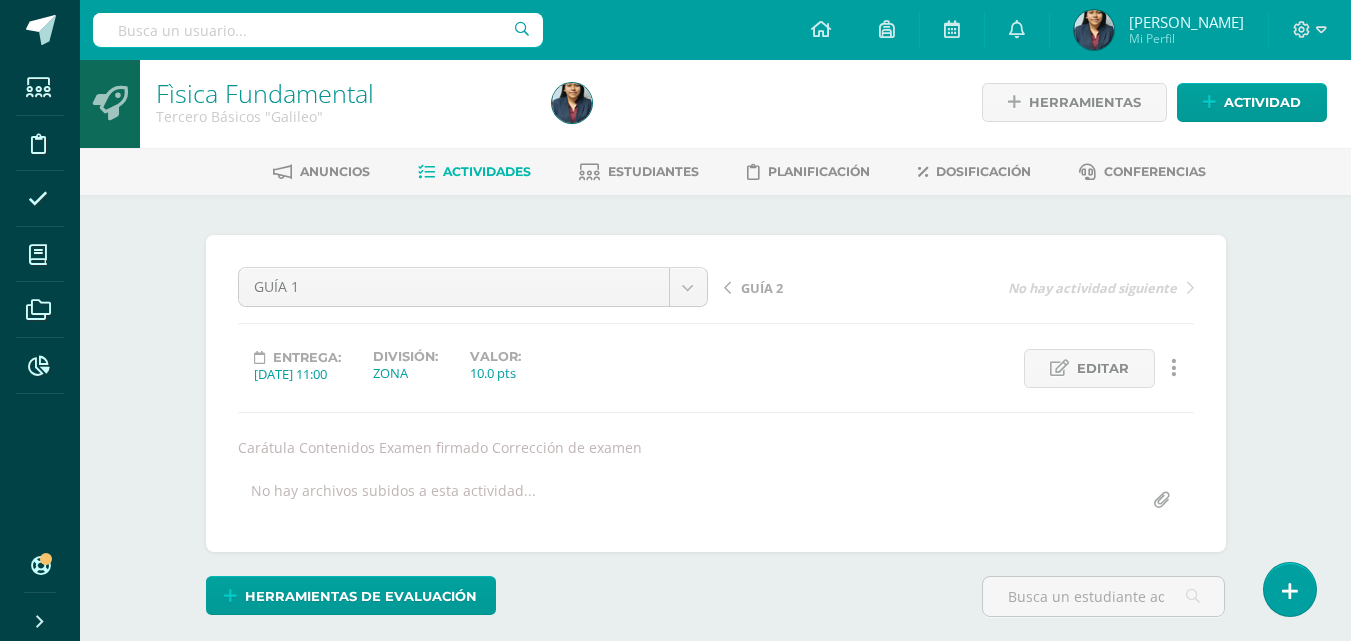 click on "GUÍA 2" at bounding box center (762, 288) 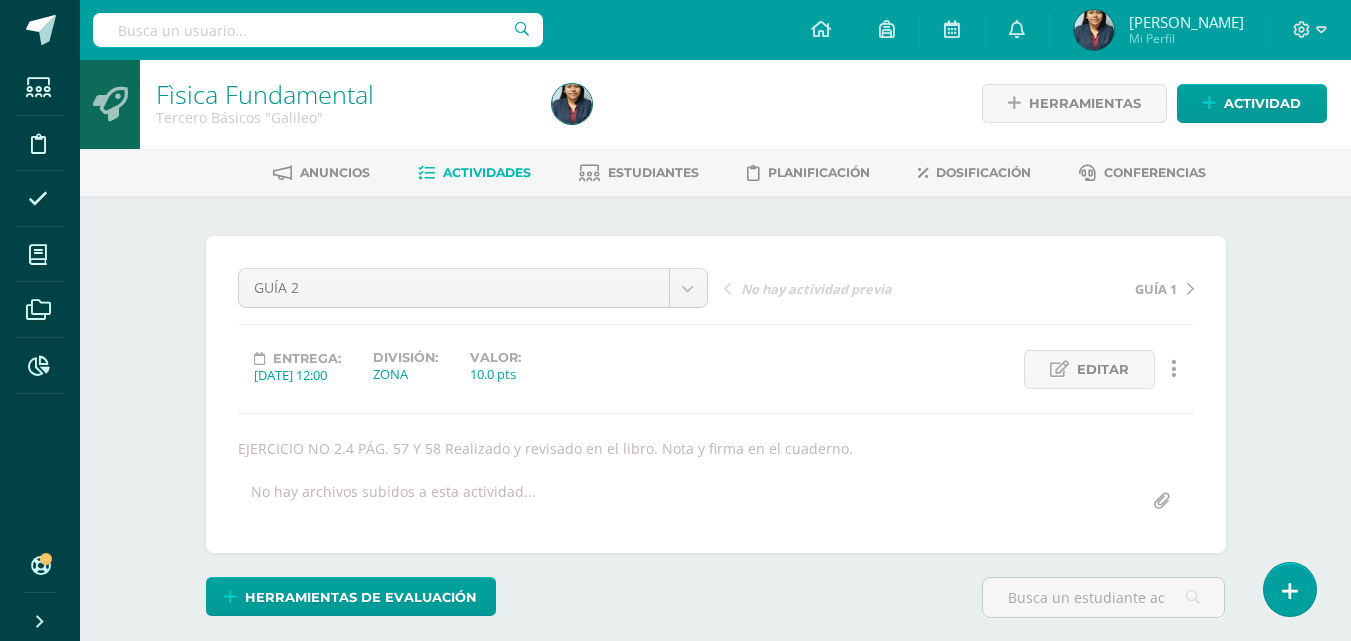 scroll, scrollTop: 3, scrollLeft: 0, axis: vertical 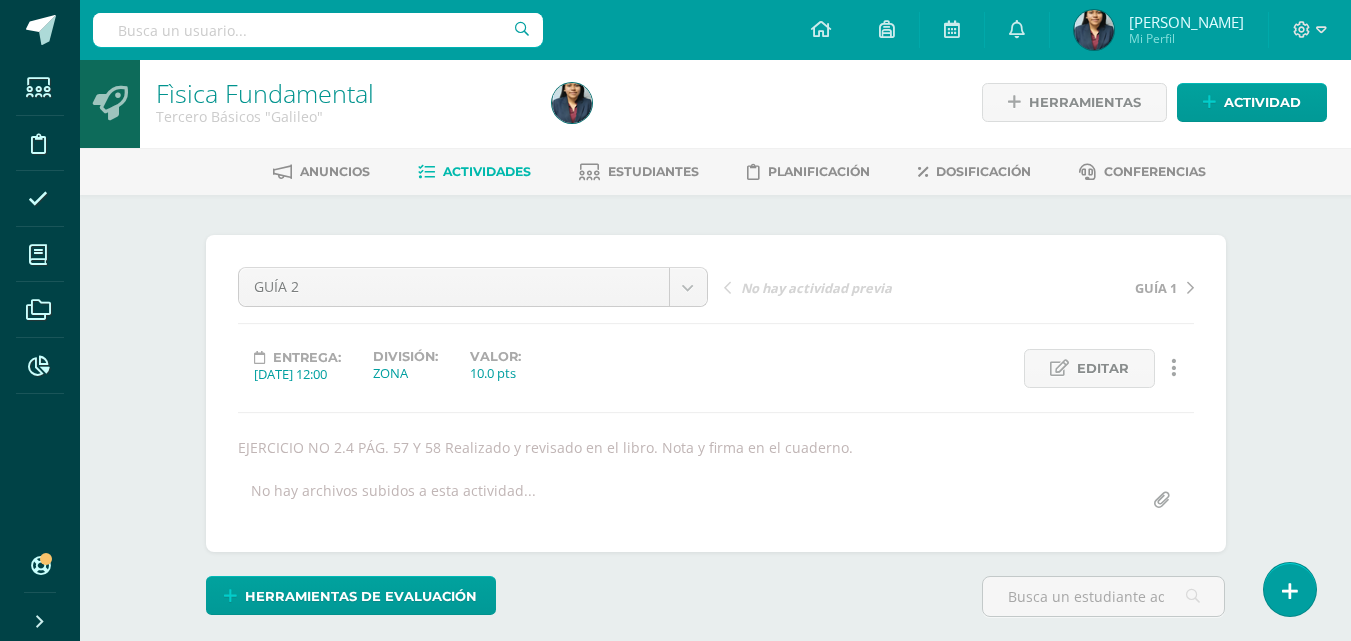 click on "[PERSON_NAME]" at bounding box center [1186, 22] 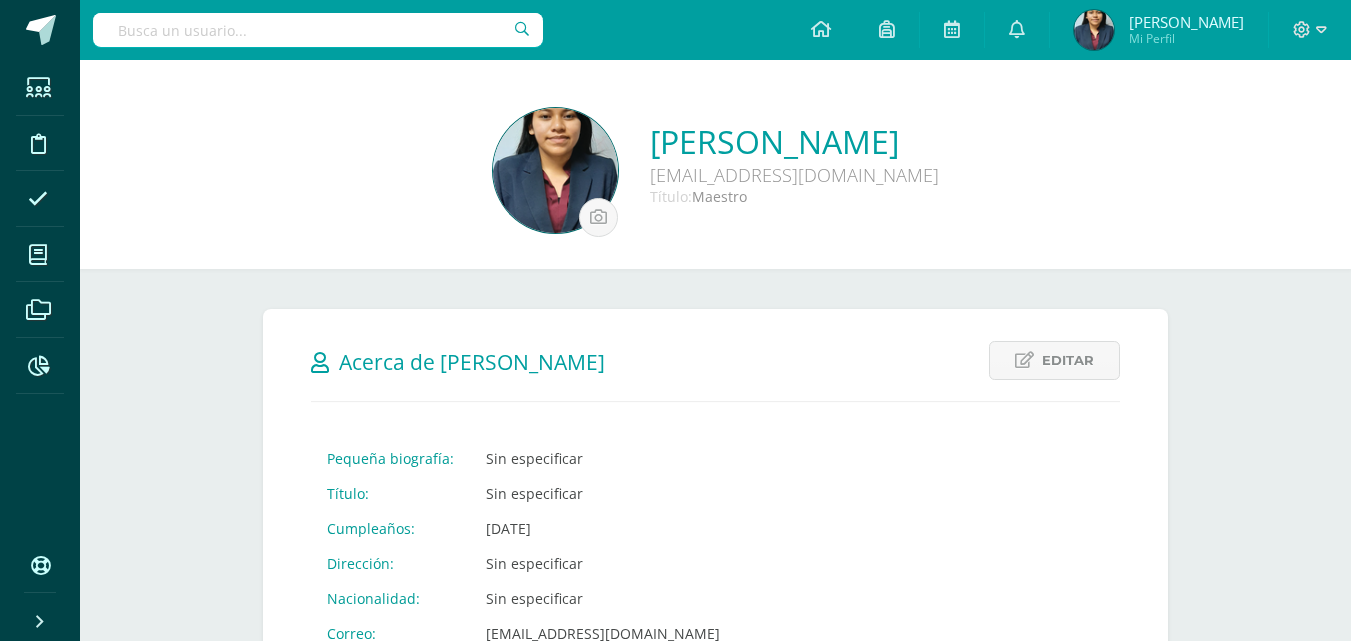 scroll, scrollTop: 0, scrollLeft: 0, axis: both 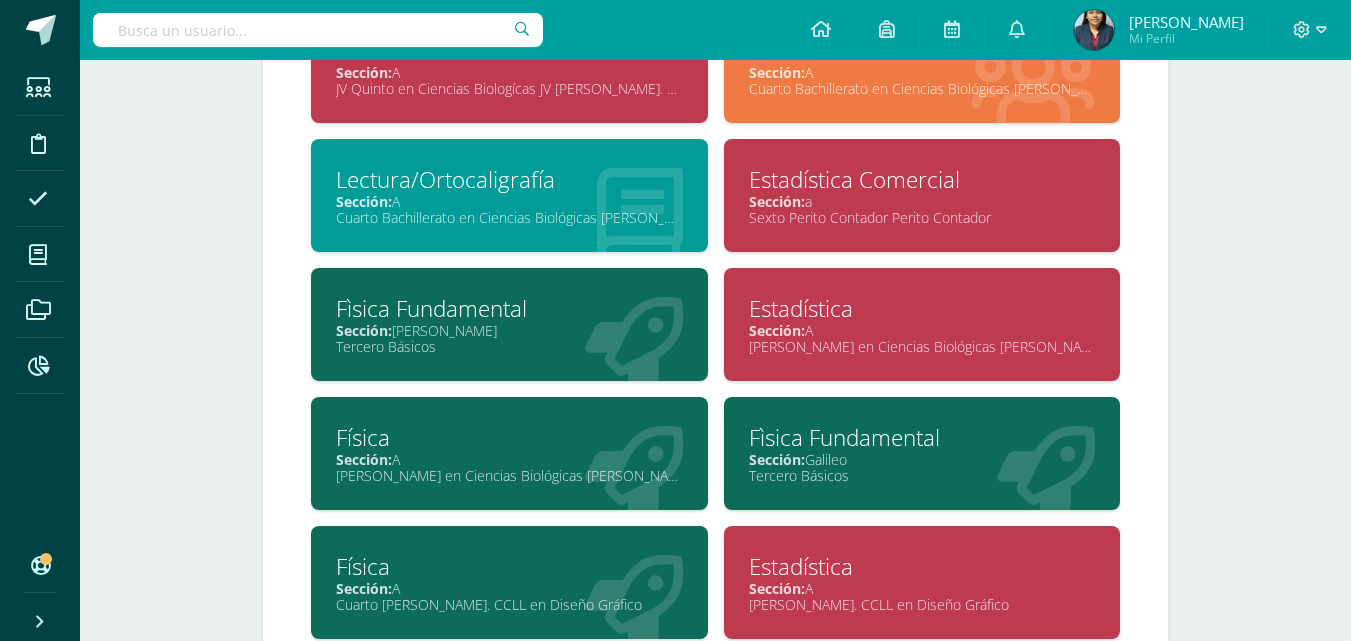 click on "JV Quinto en Ciencias Biologícas JV Bach. CCLL en Ciencias Biológicas Vespertino" at bounding box center [509, 88] 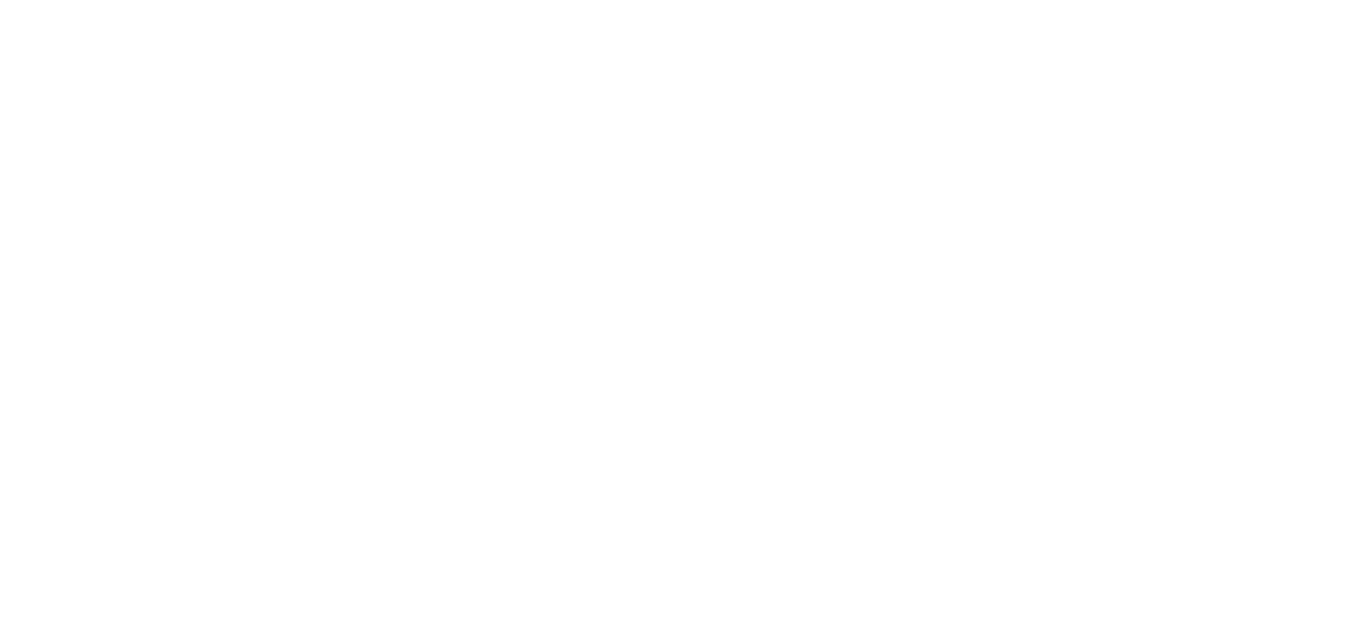 scroll, scrollTop: 0, scrollLeft: 0, axis: both 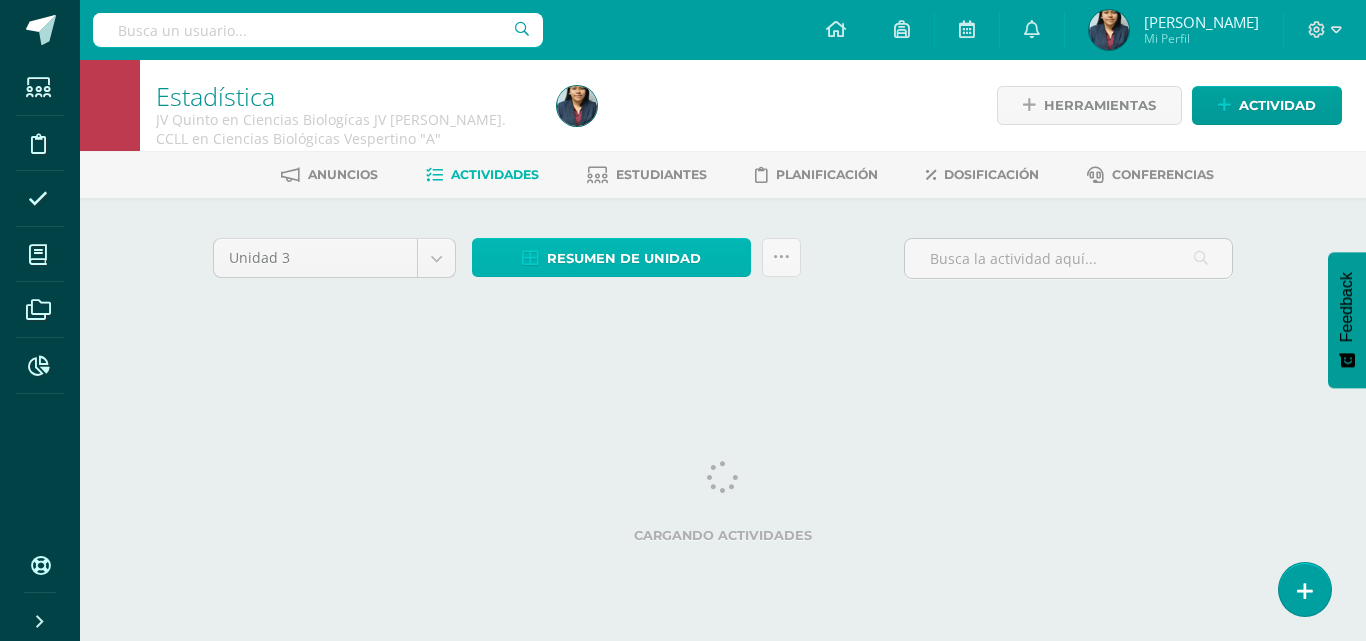click on "Resumen de unidad" at bounding box center (624, 258) 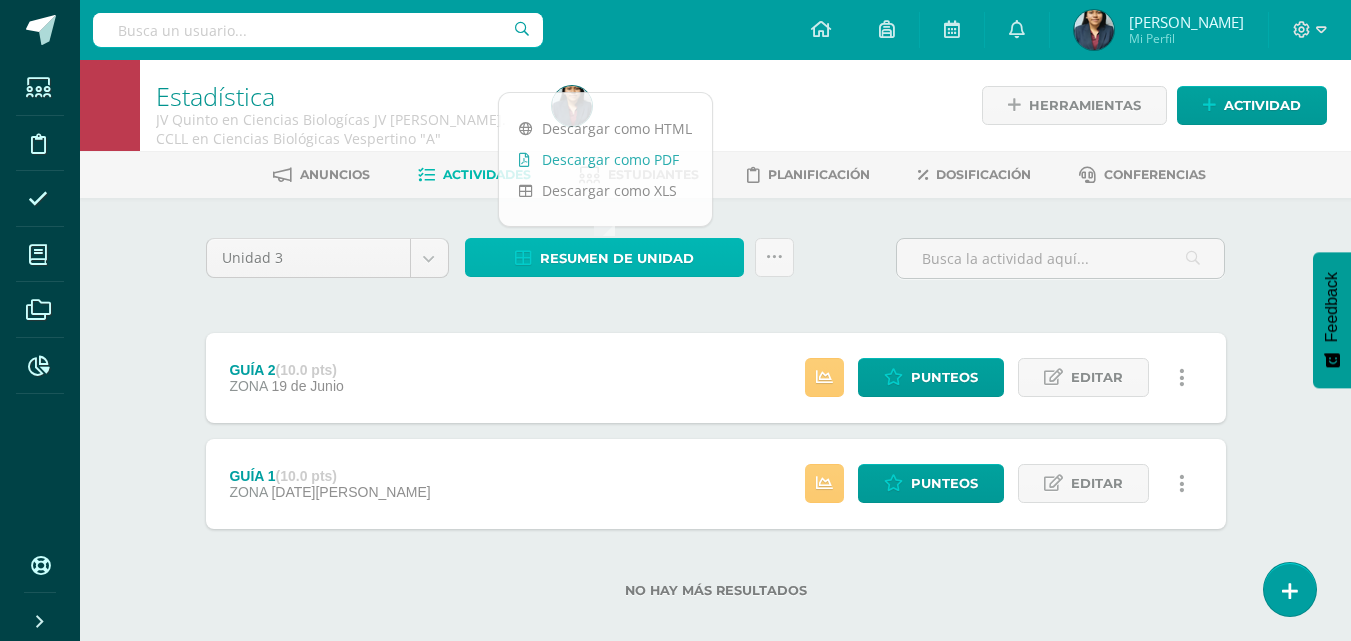 scroll, scrollTop: 0, scrollLeft: 0, axis: both 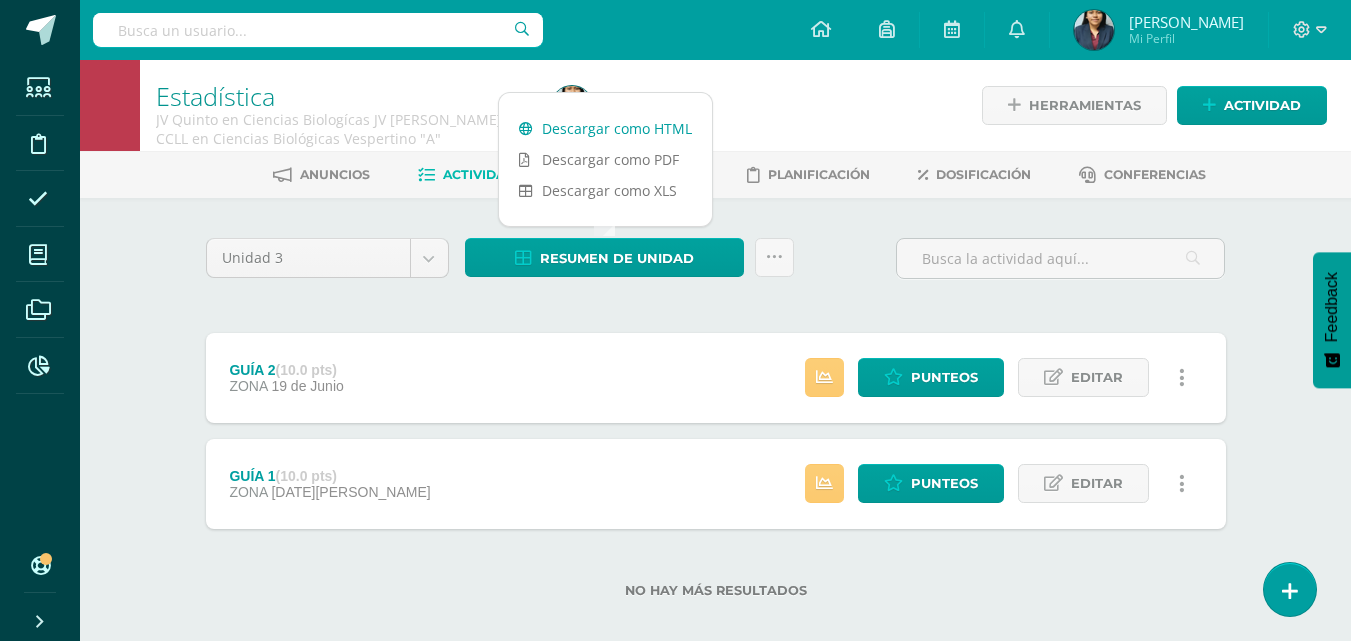 click on "Descargar como HTML" at bounding box center [605, 128] 